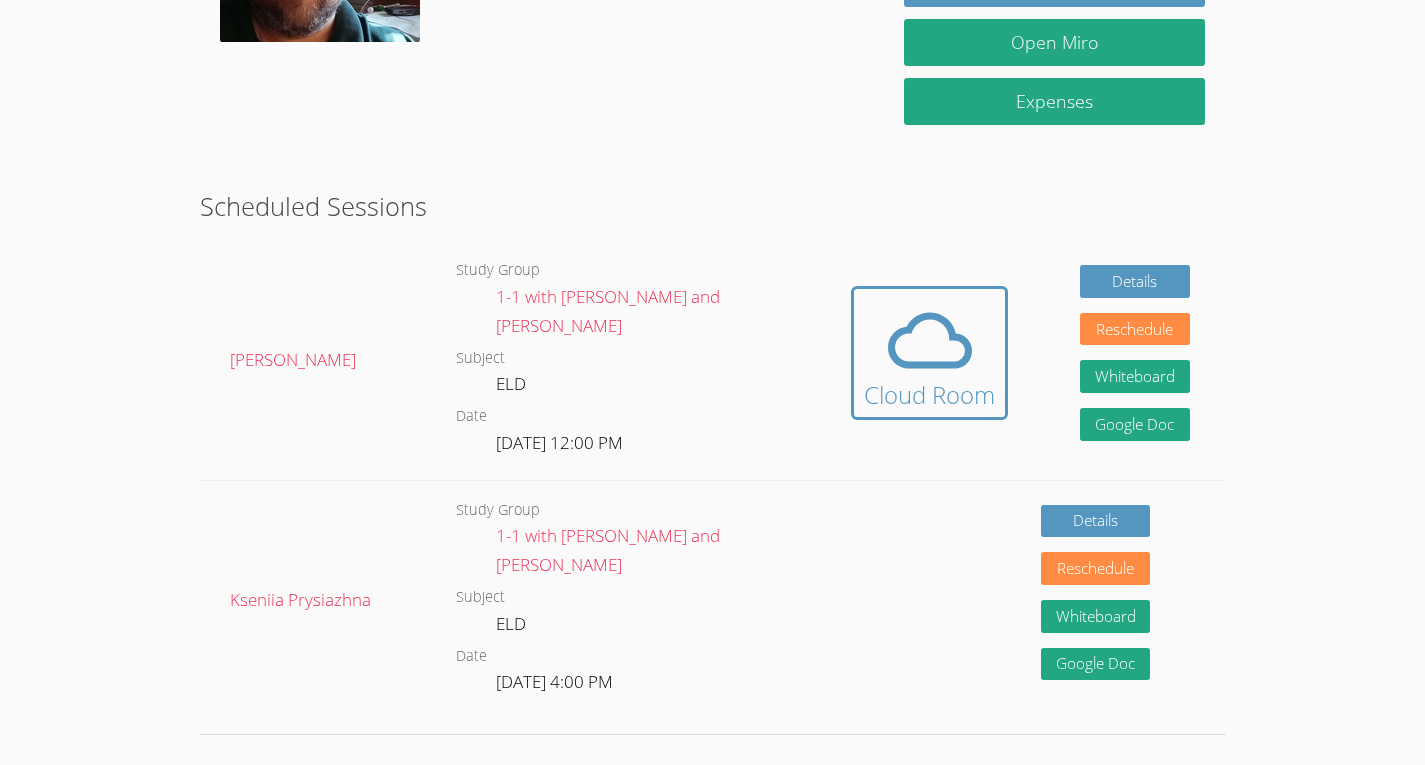 scroll, scrollTop: 287, scrollLeft: 0, axis: vertical 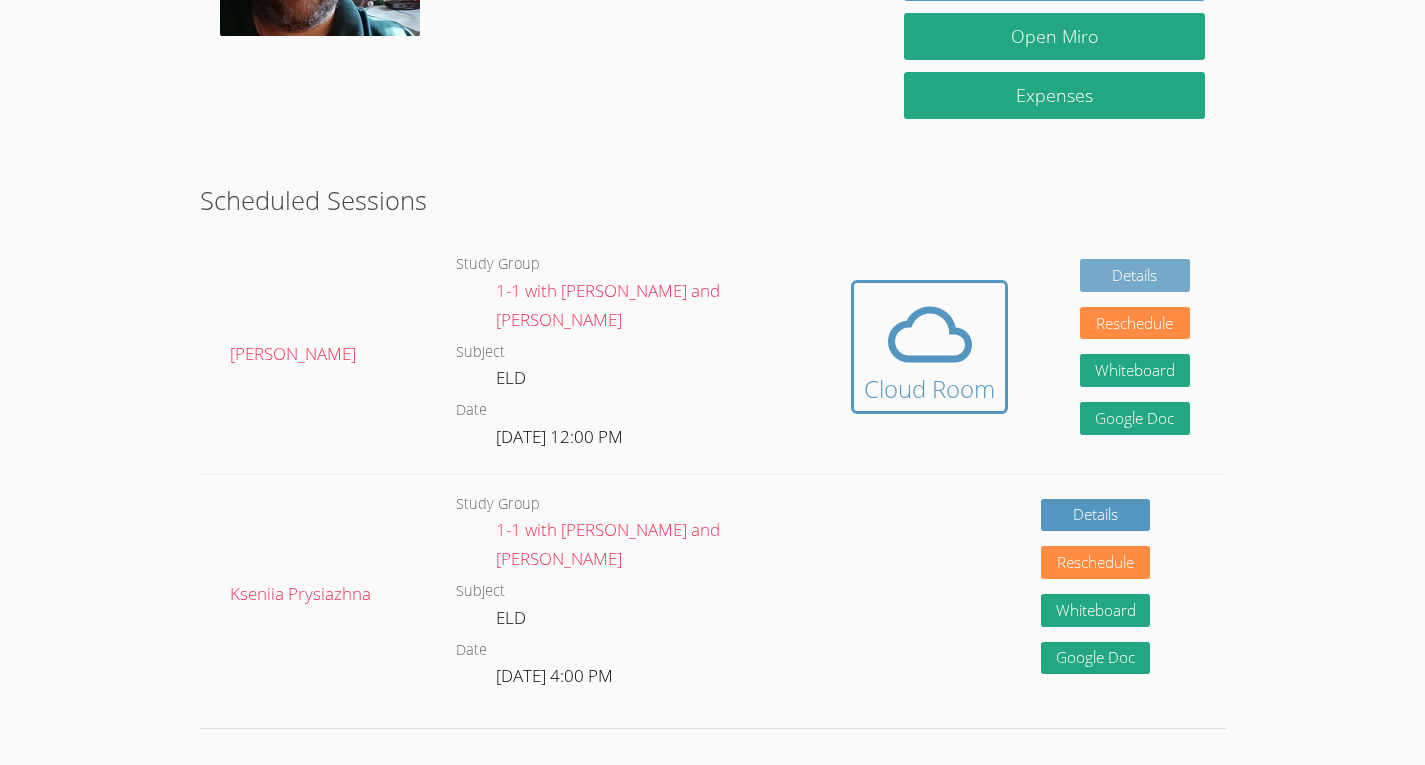 click on "Details" at bounding box center [1135, 275] 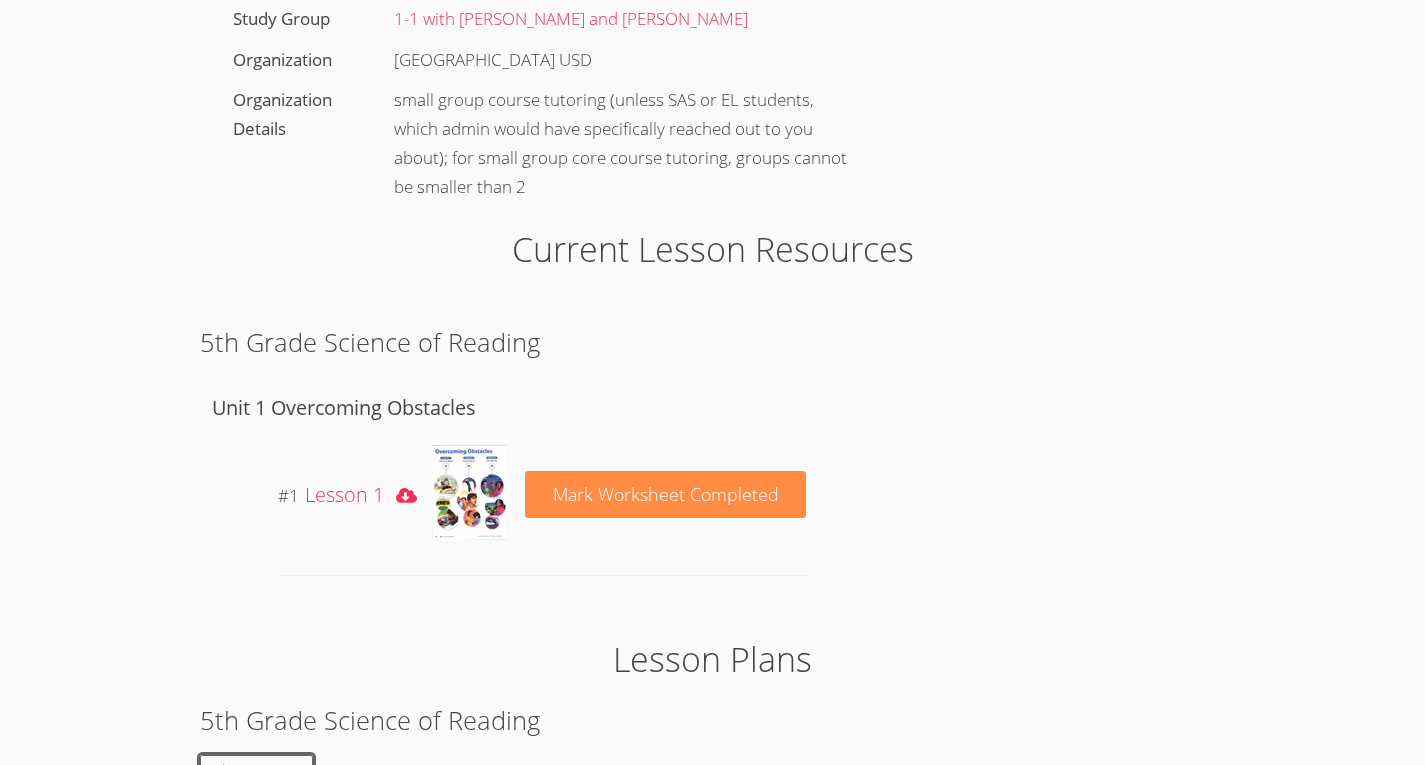 scroll, scrollTop: 945, scrollLeft: 0, axis: vertical 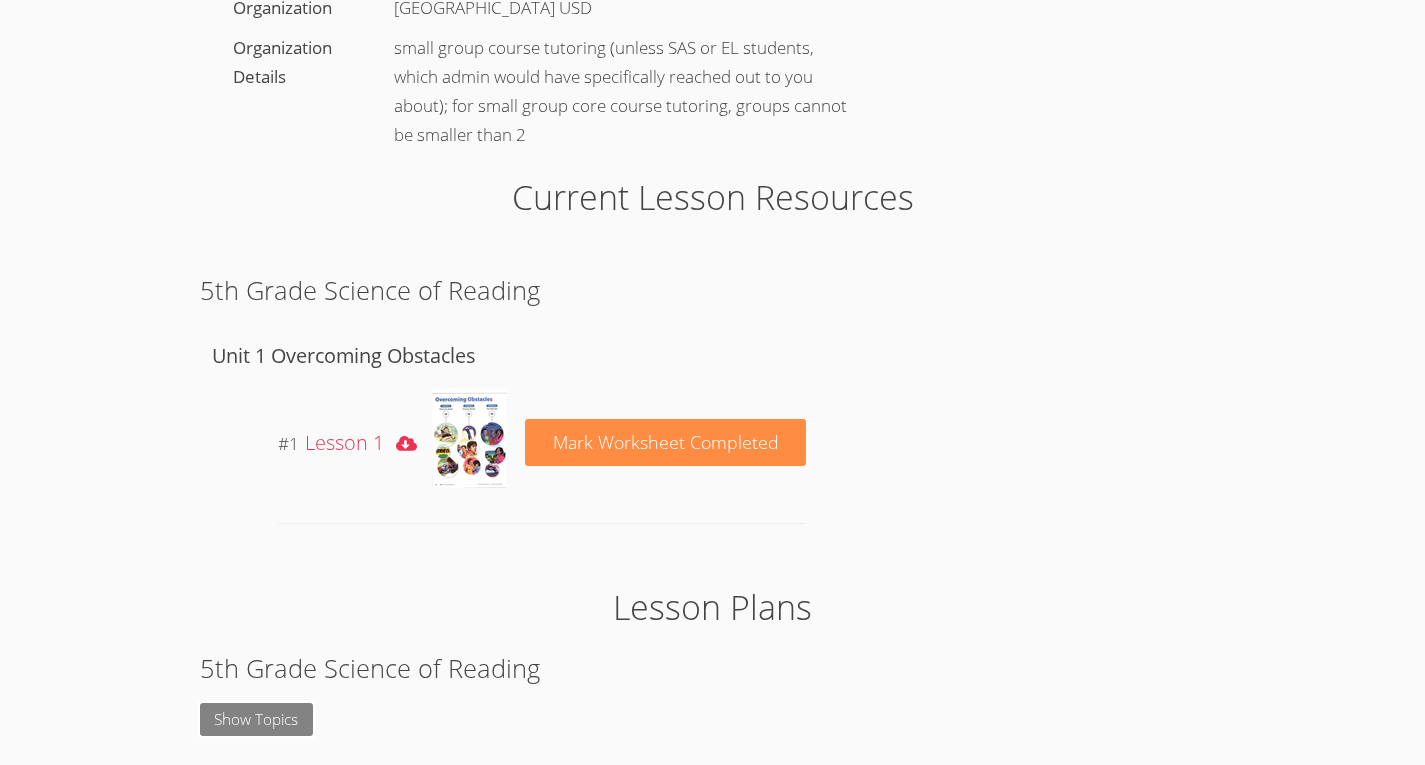 click on "Show Topics" at bounding box center [257, 719] 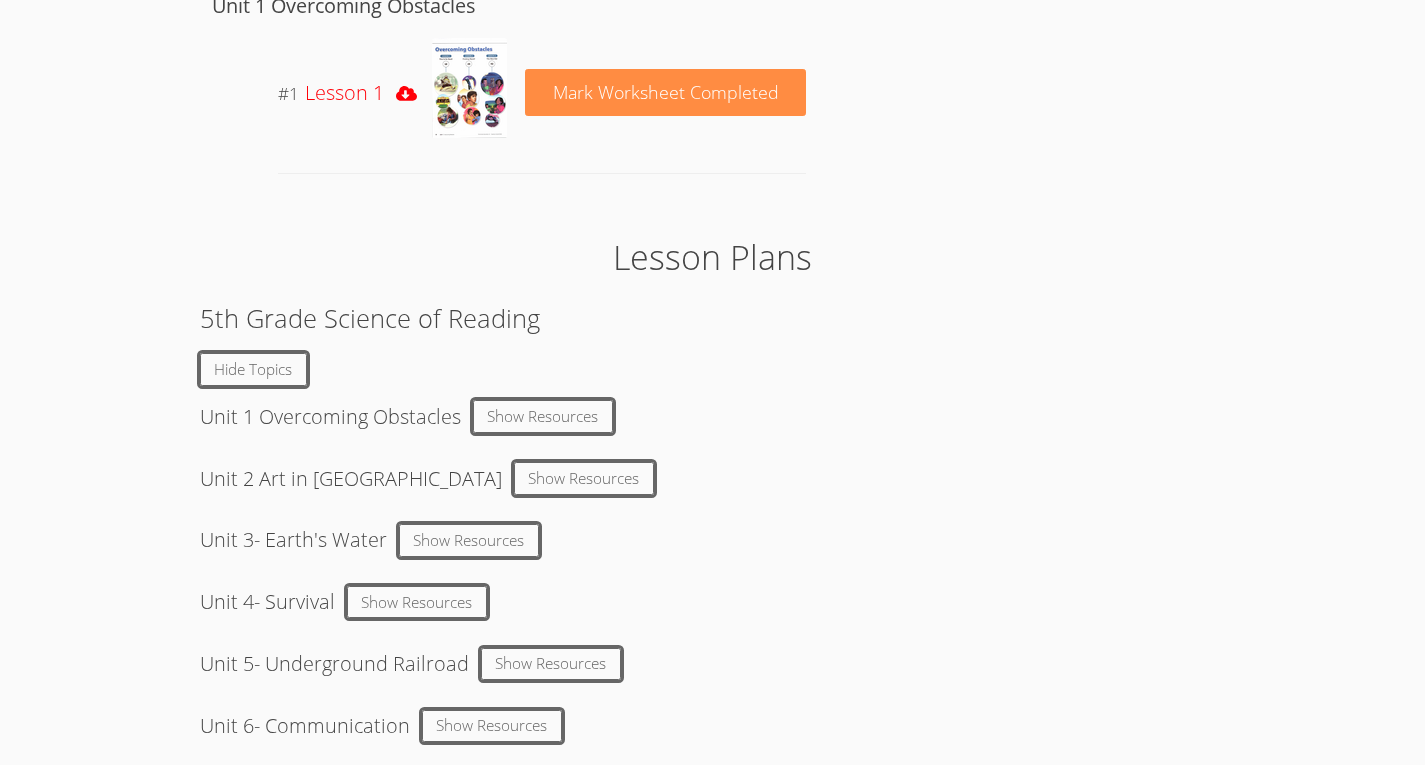 scroll, scrollTop: 1298, scrollLeft: 0, axis: vertical 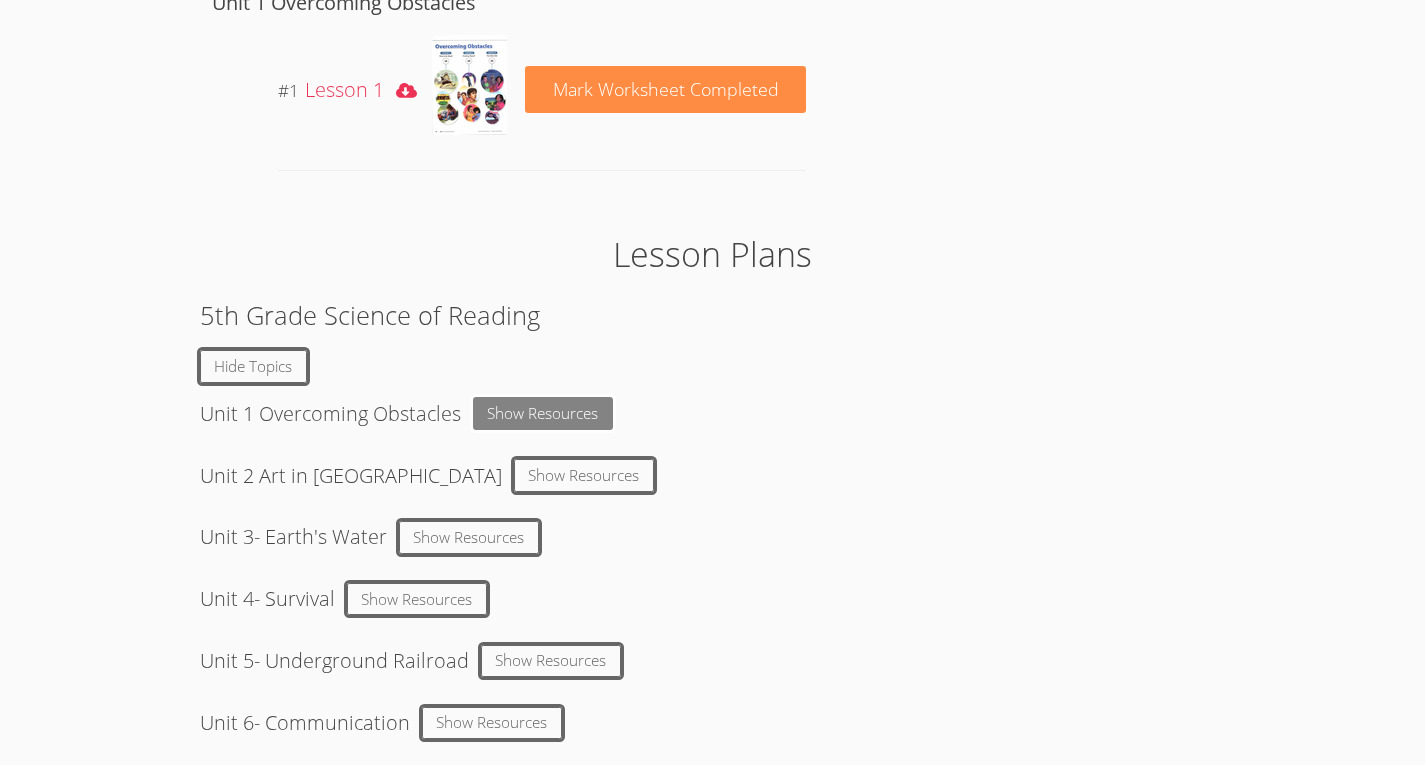 click on "Show Resources" at bounding box center [543, 413] 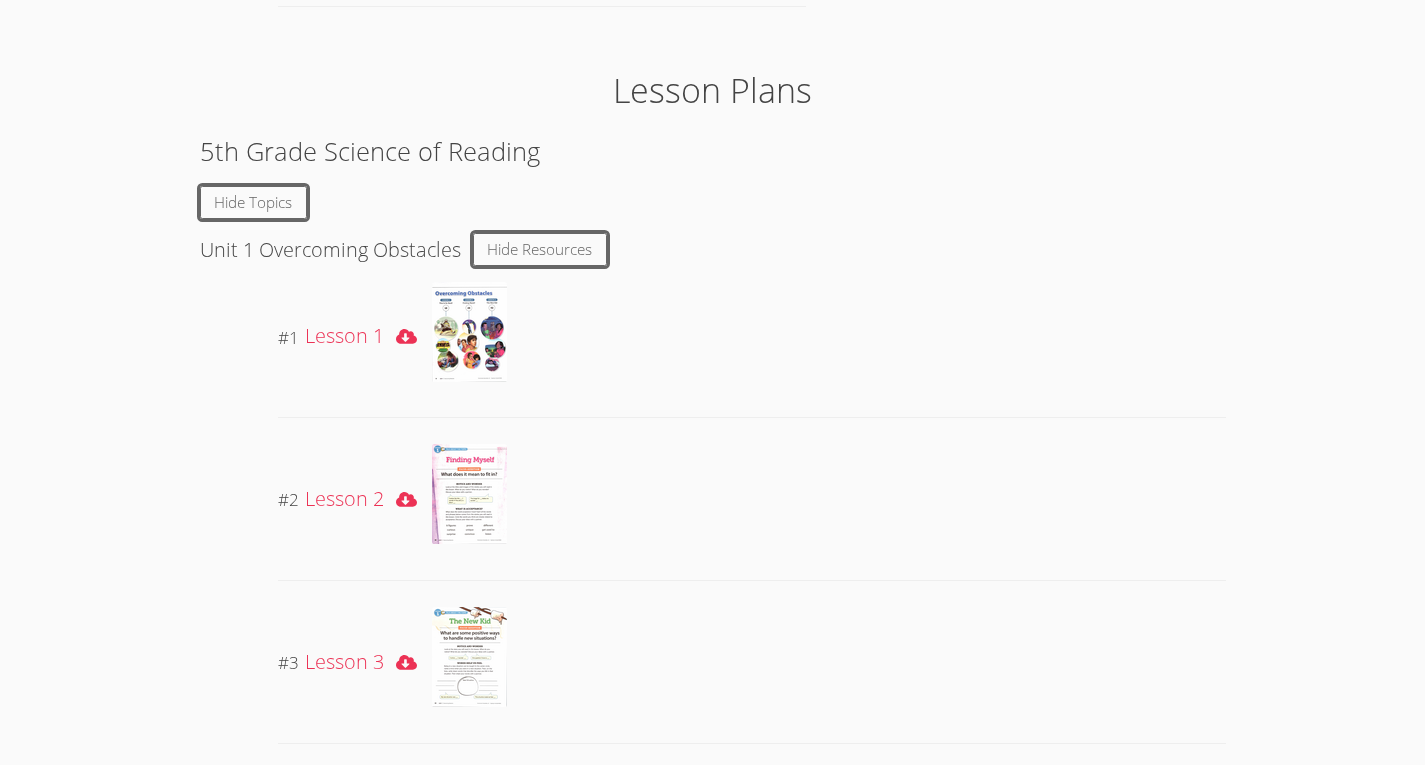 scroll, scrollTop: 1463, scrollLeft: 0, axis: vertical 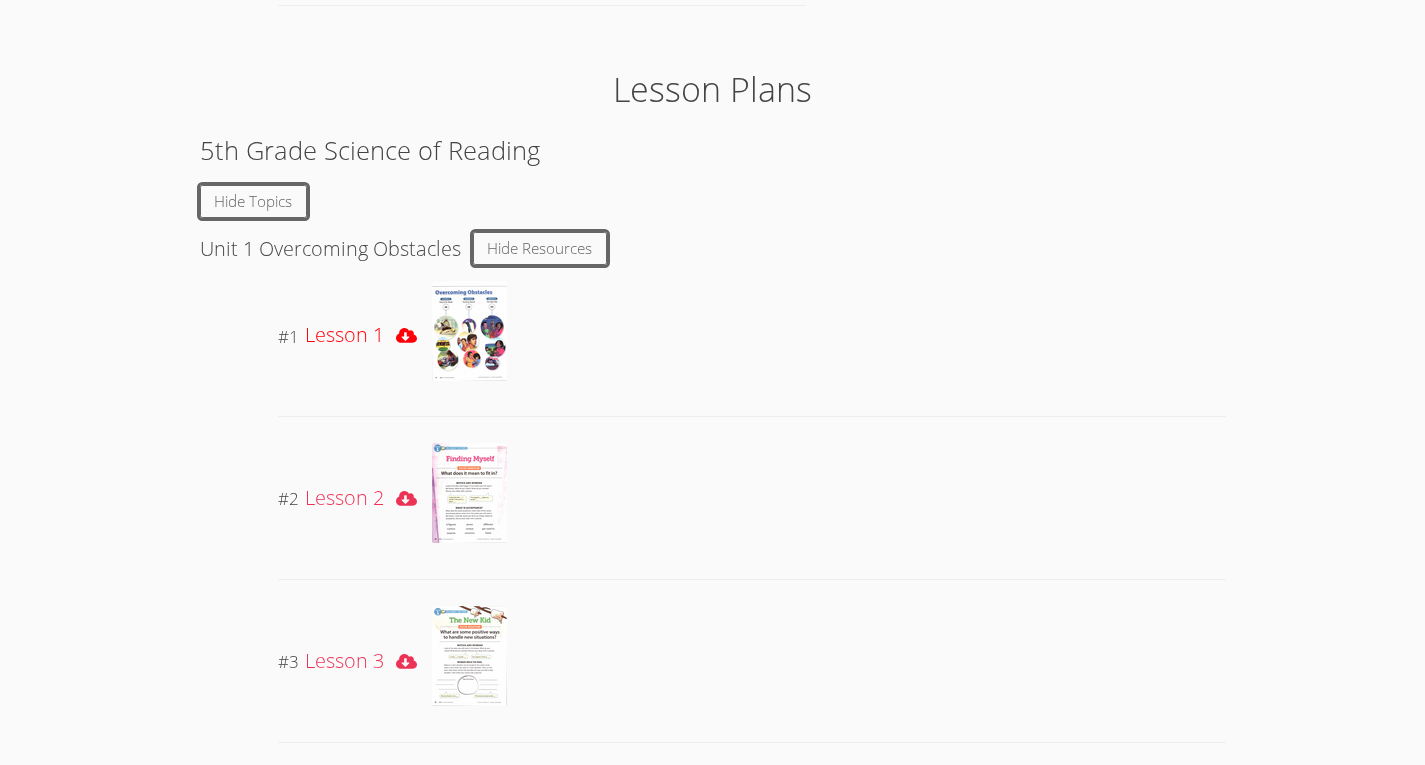 click on "Lesson 1" at bounding box center [344, 335] 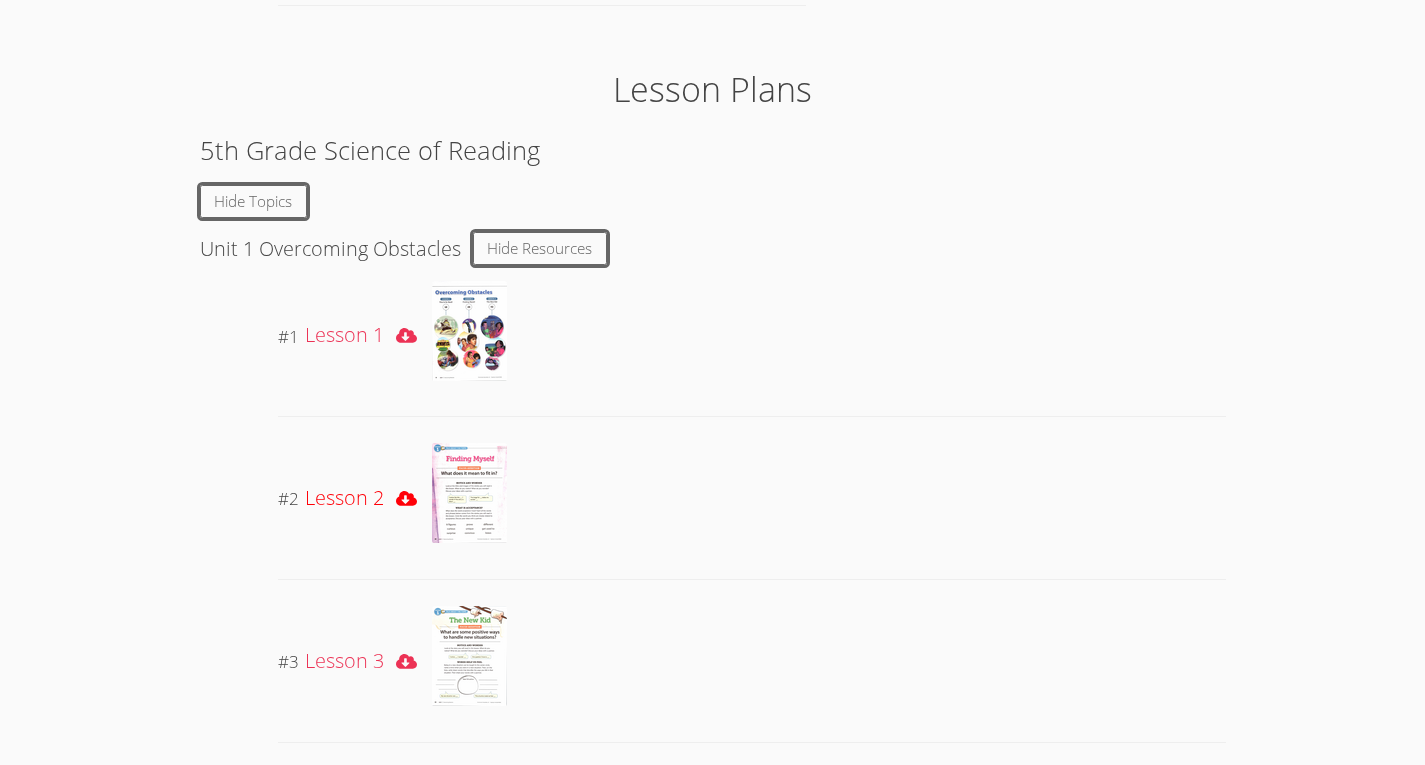 click 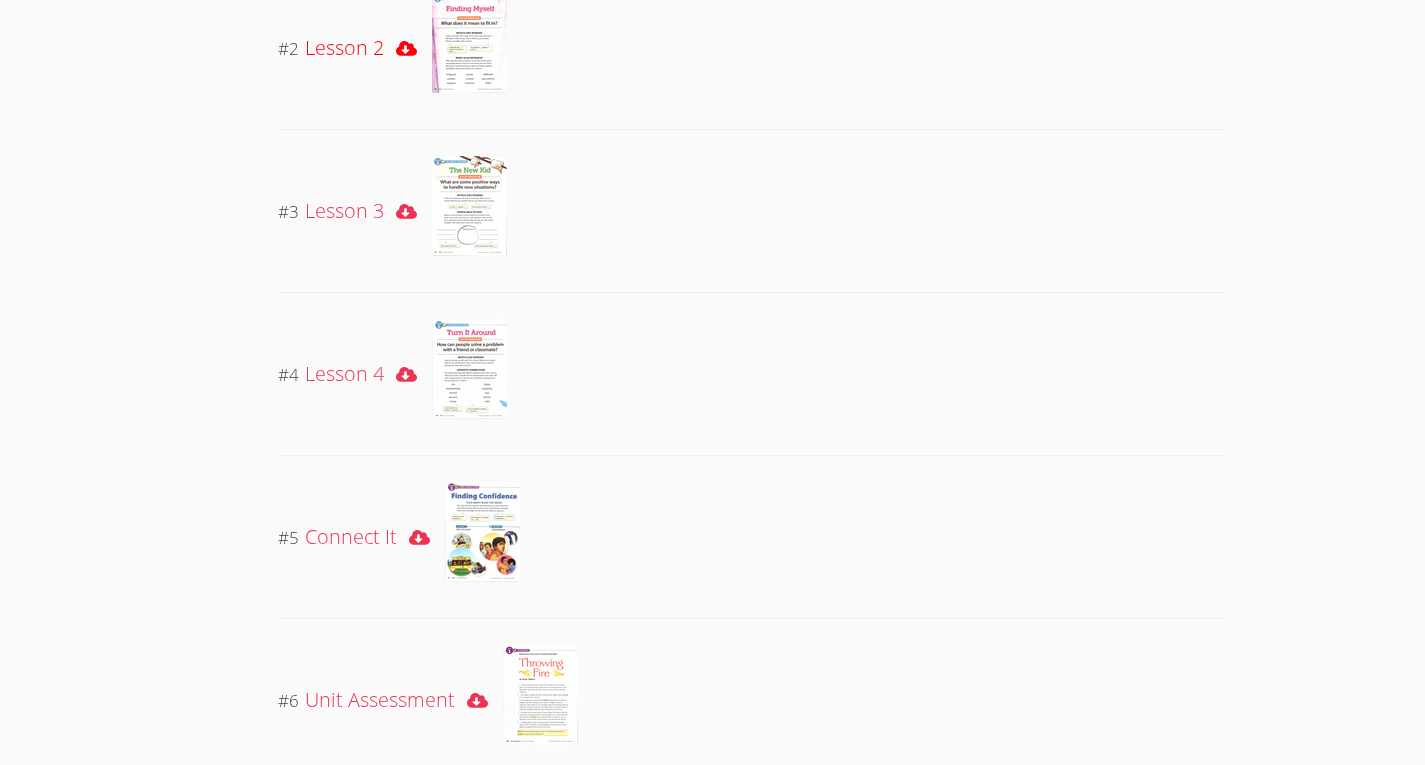 scroll, scrollTop: 1914, scrollLeft: 0, axis: vertical 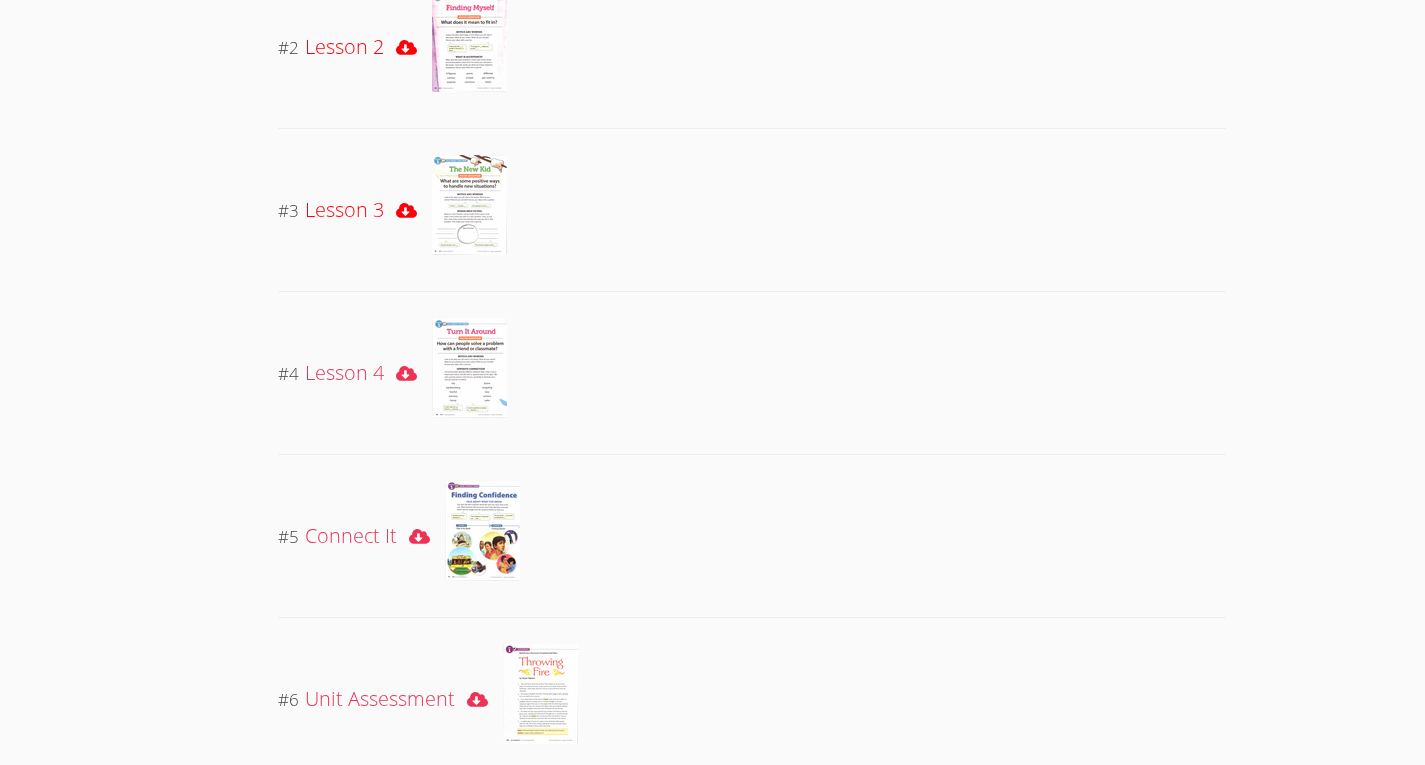 click 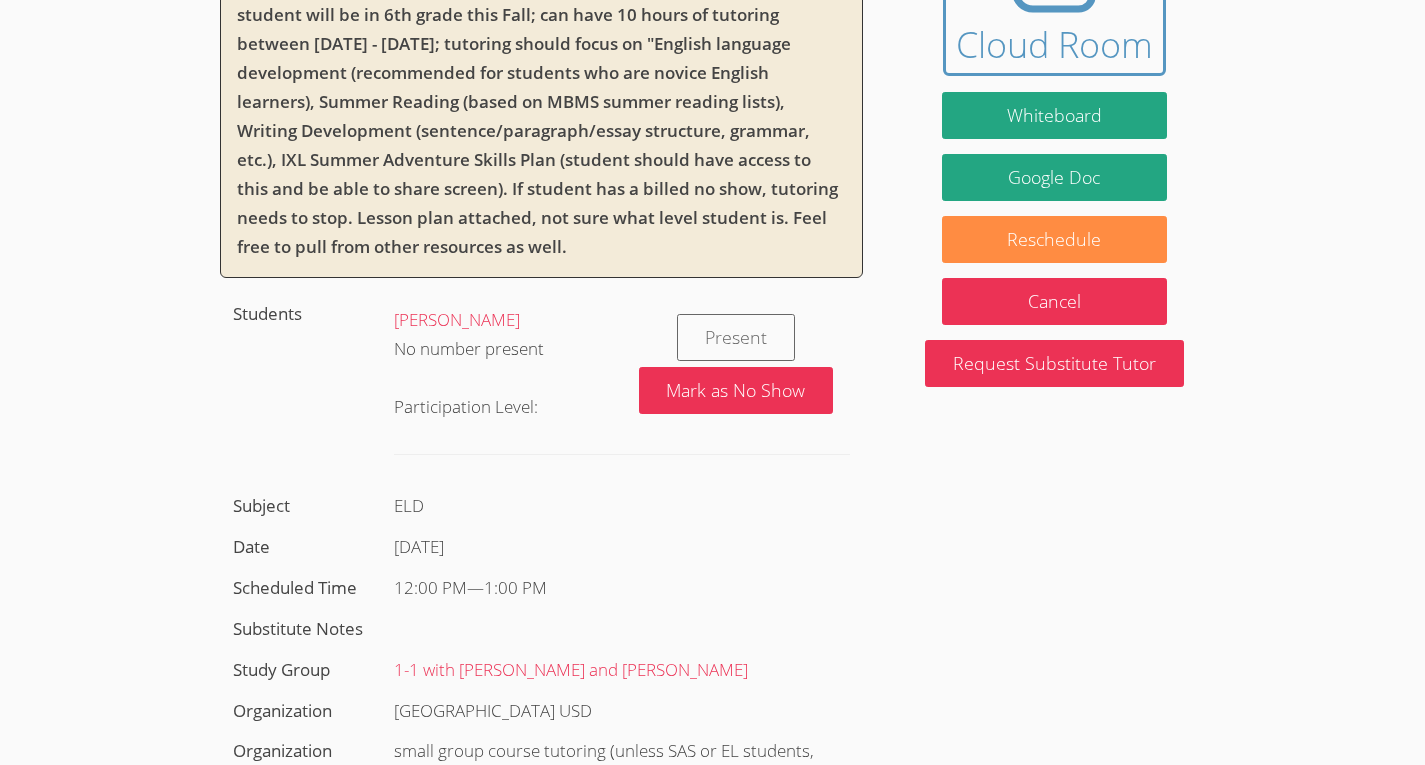 scroll, scrollTop: 0, scrollLeft: 0, axis: both 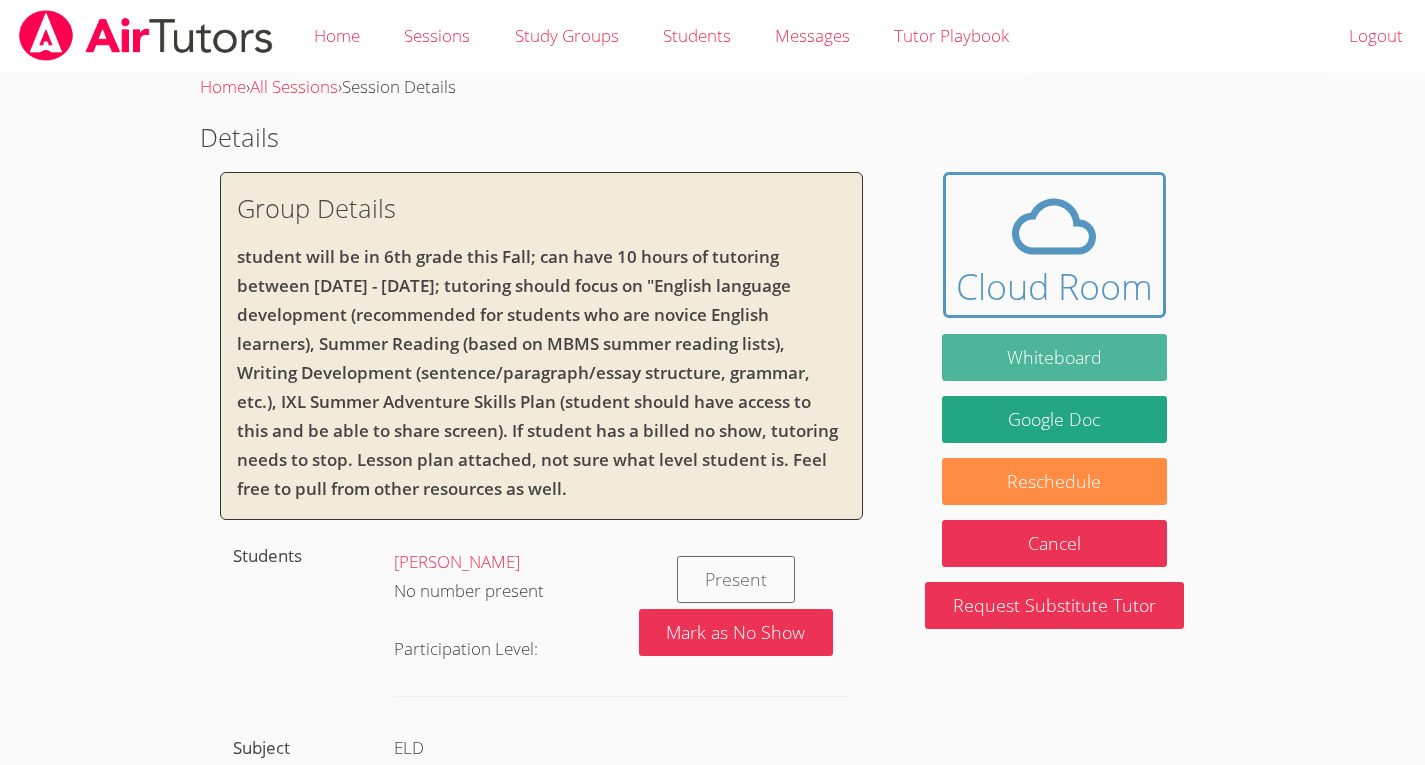 click on "Whiteboard" at bounding box center (1055, 357) 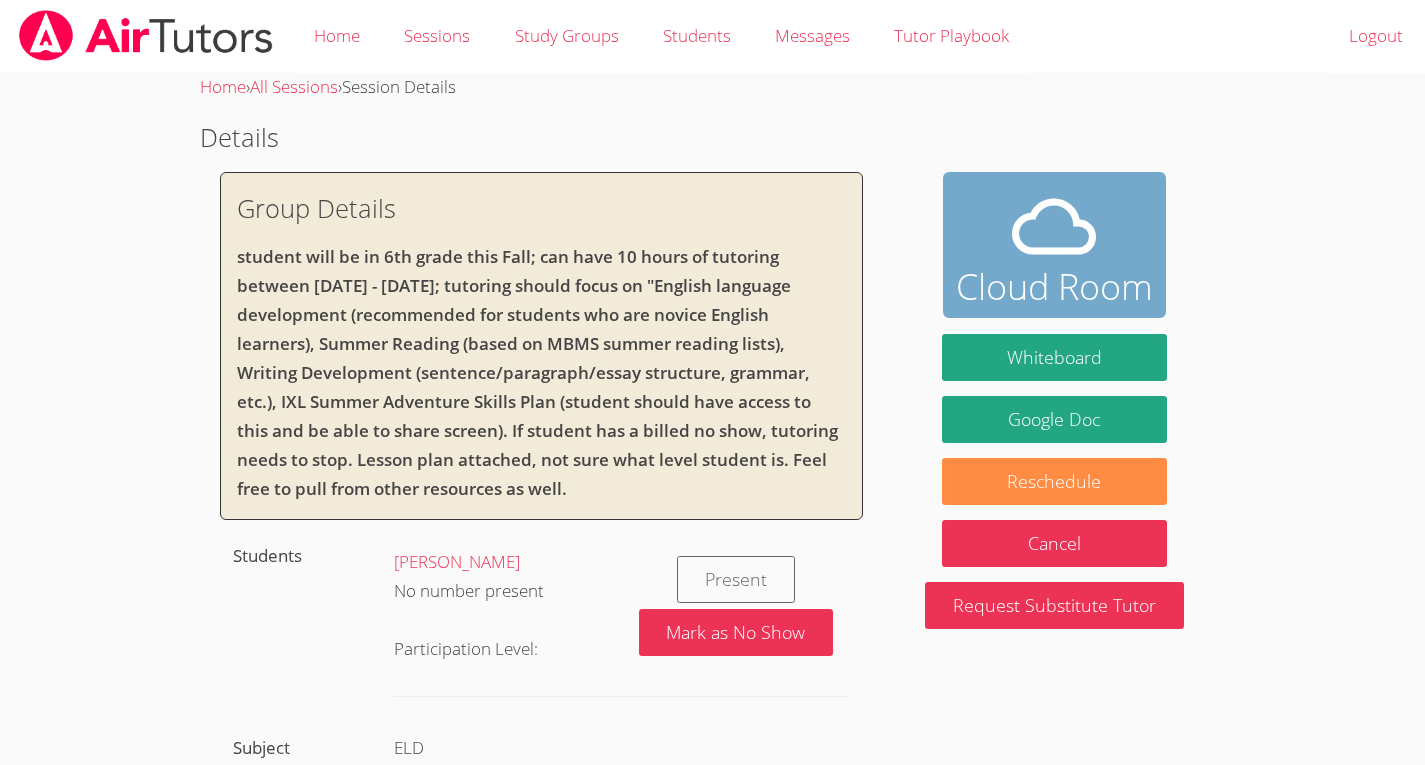 click at bounding box center [1054, 227] 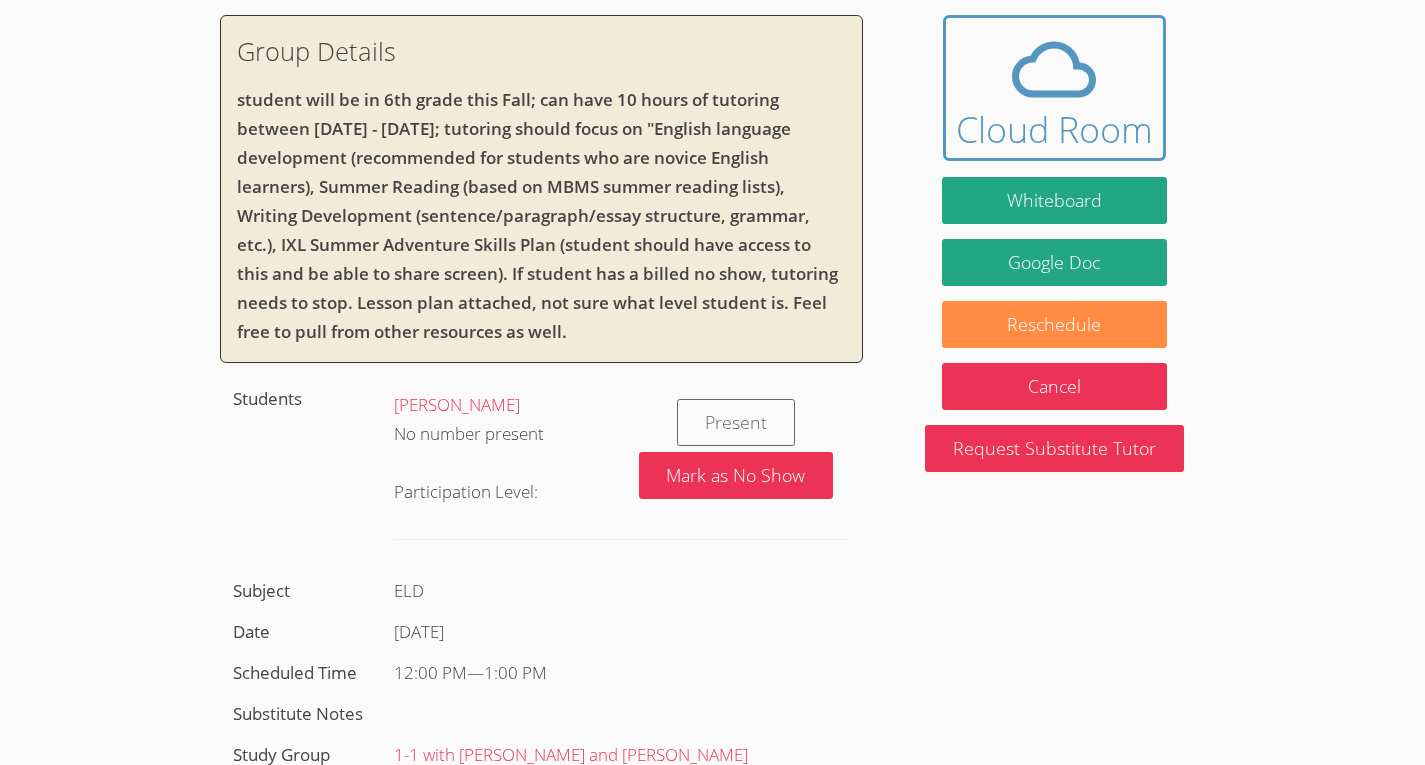 scroll, scrollTop: 0, scrollLeft: 0, axis: both 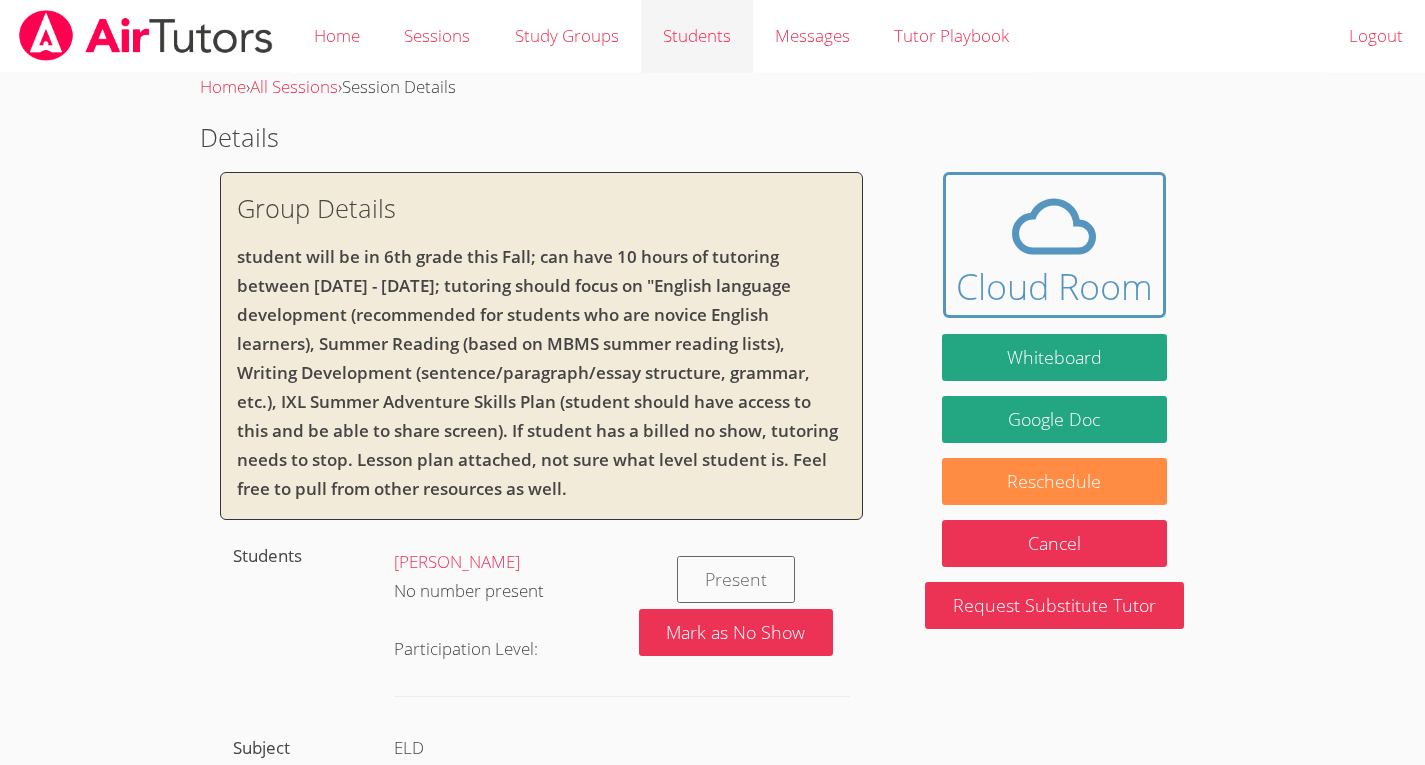 click on "Students" at bounding box center (697, 36) 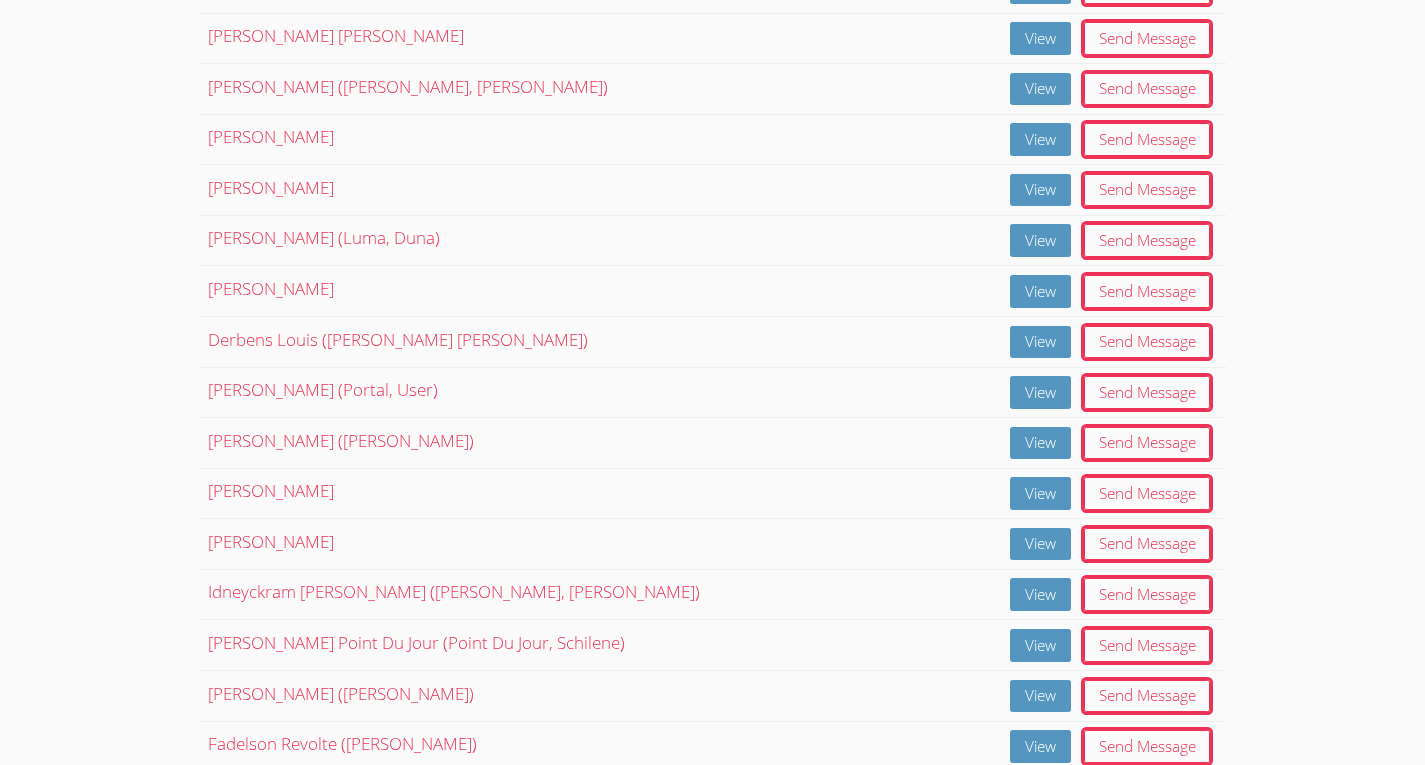 scroll, scrollTop: 960, scrollLeft: 0, axis: vertical 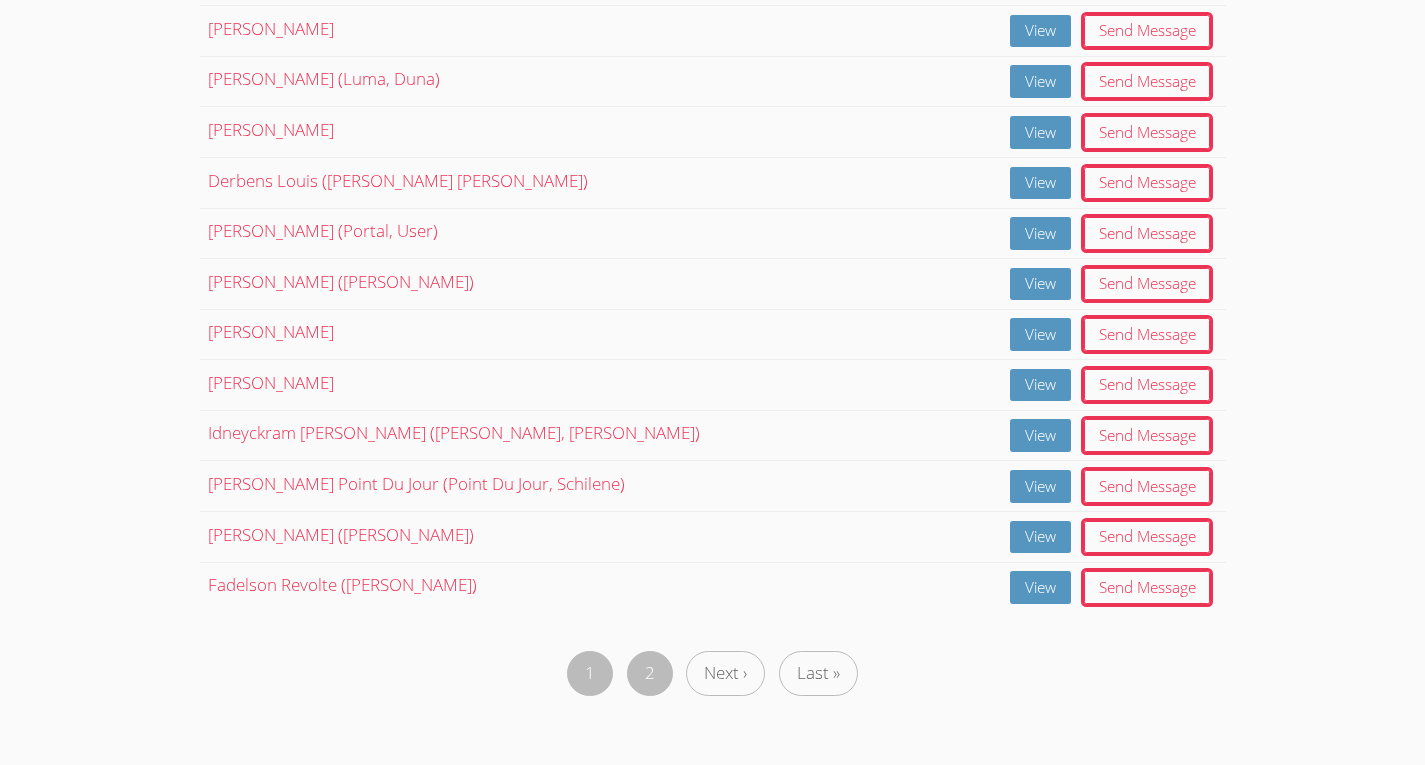 click on "2" at bounding box center (650, 673) 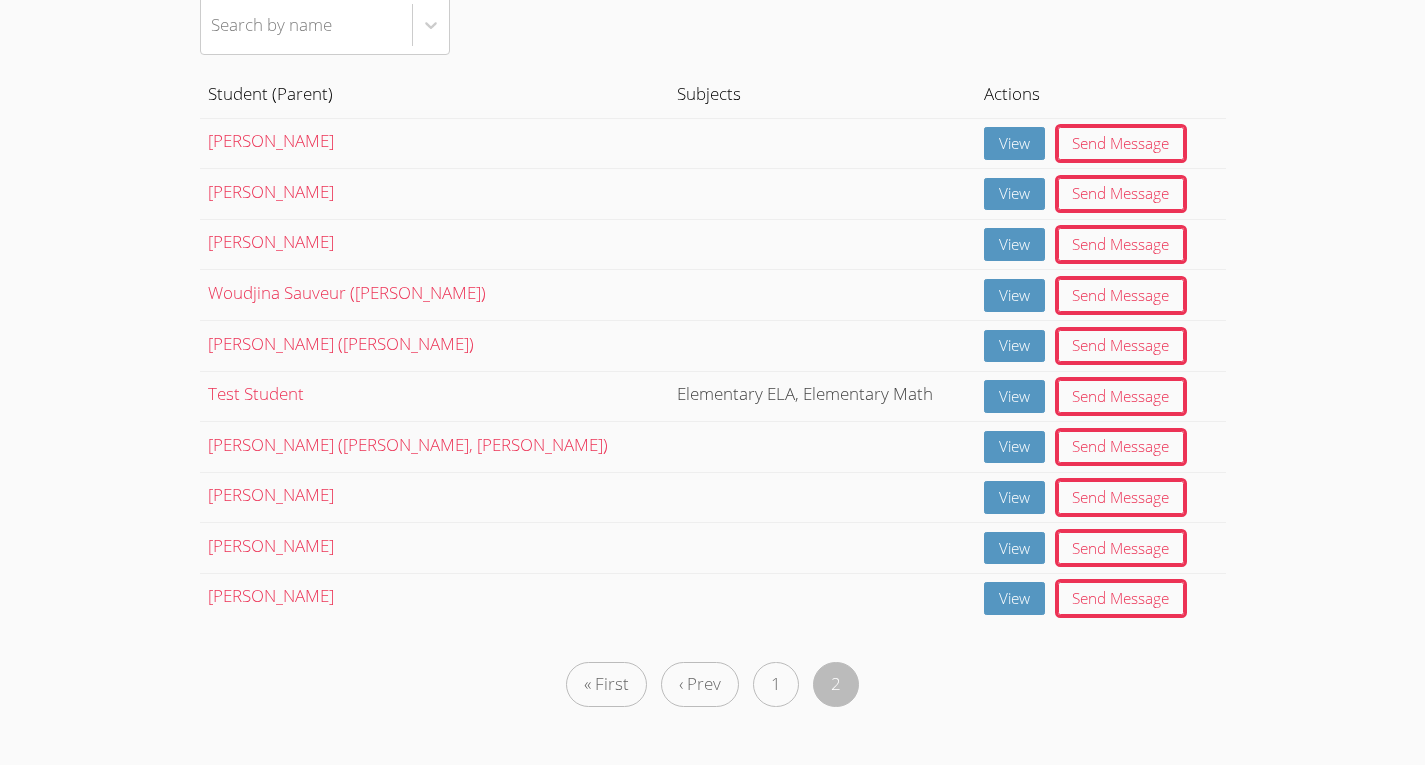 scroll, scrollTop: 201, scrollLeft: 0, axis: vertical 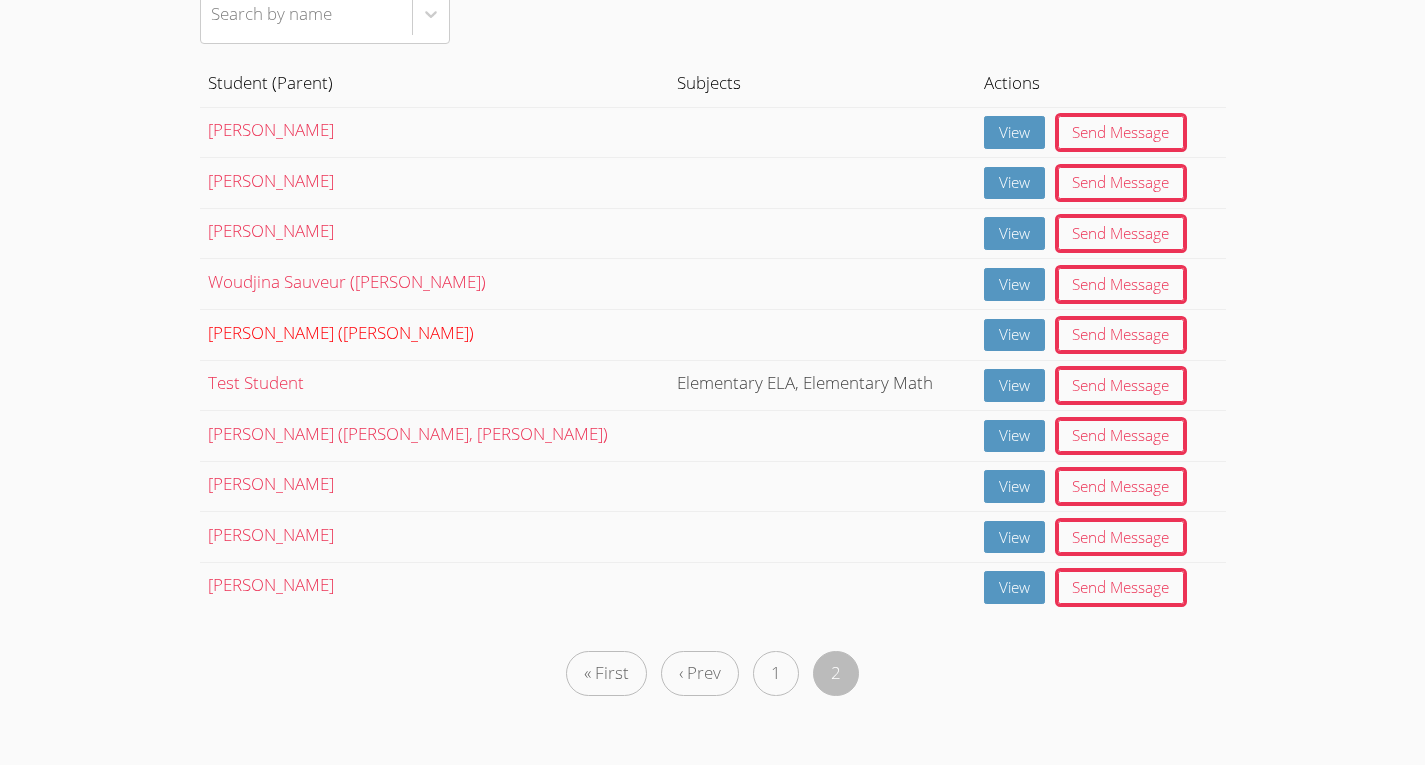 click on "Kirill Strizhov (Olesia Strizhova)" at bounding box center (341, 332) 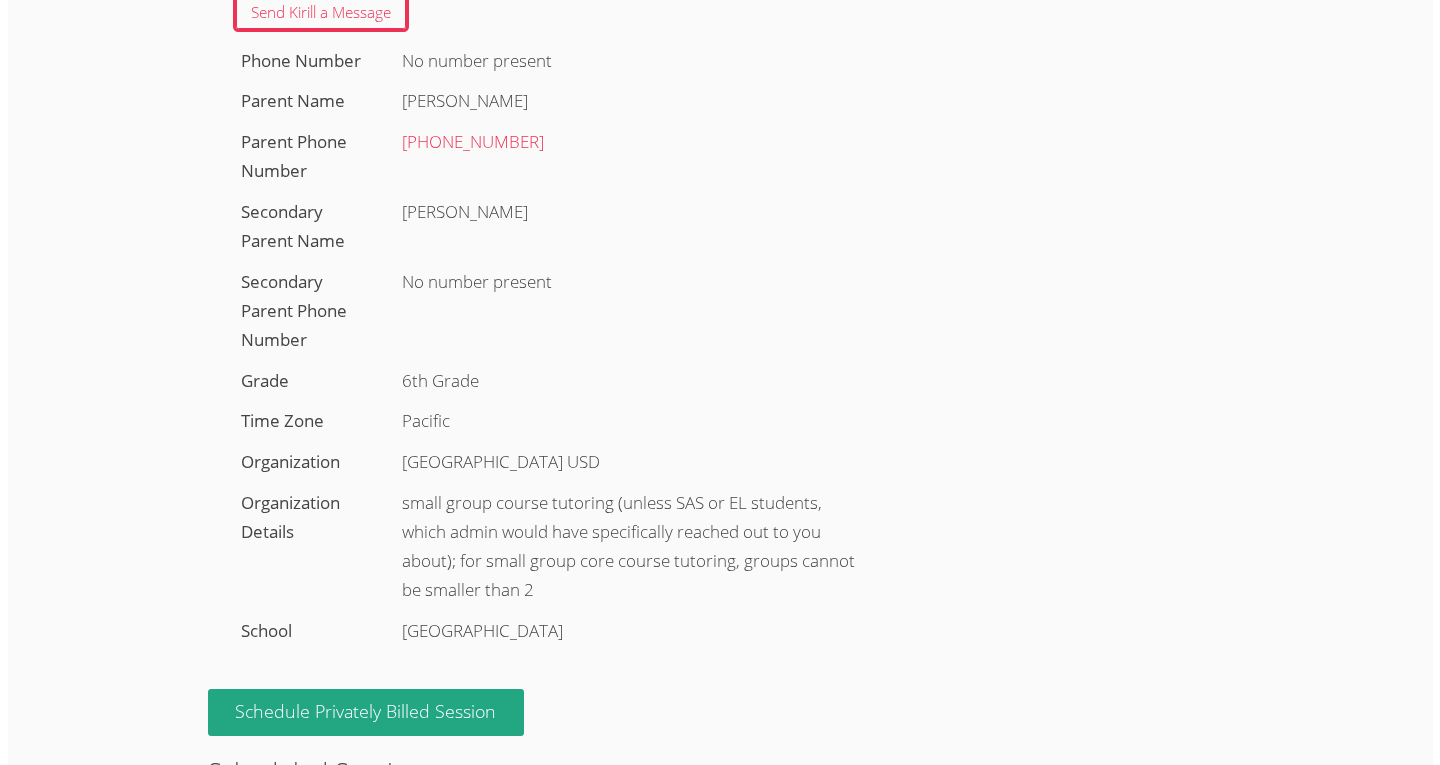 scroll, scrollTop: 0, scrollLeft: 0, axis: both 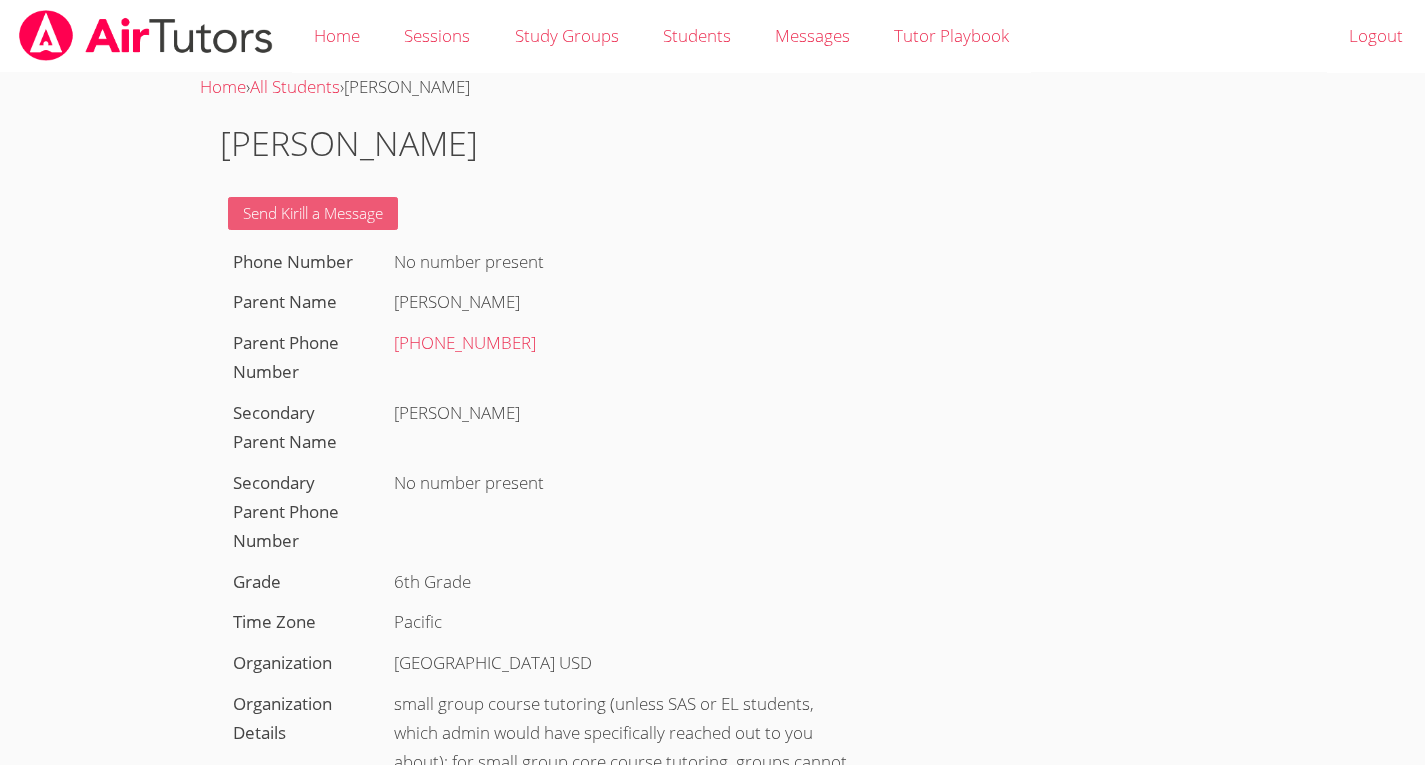 click on "Send Kirill a Message" at bounding box center (313, 213) 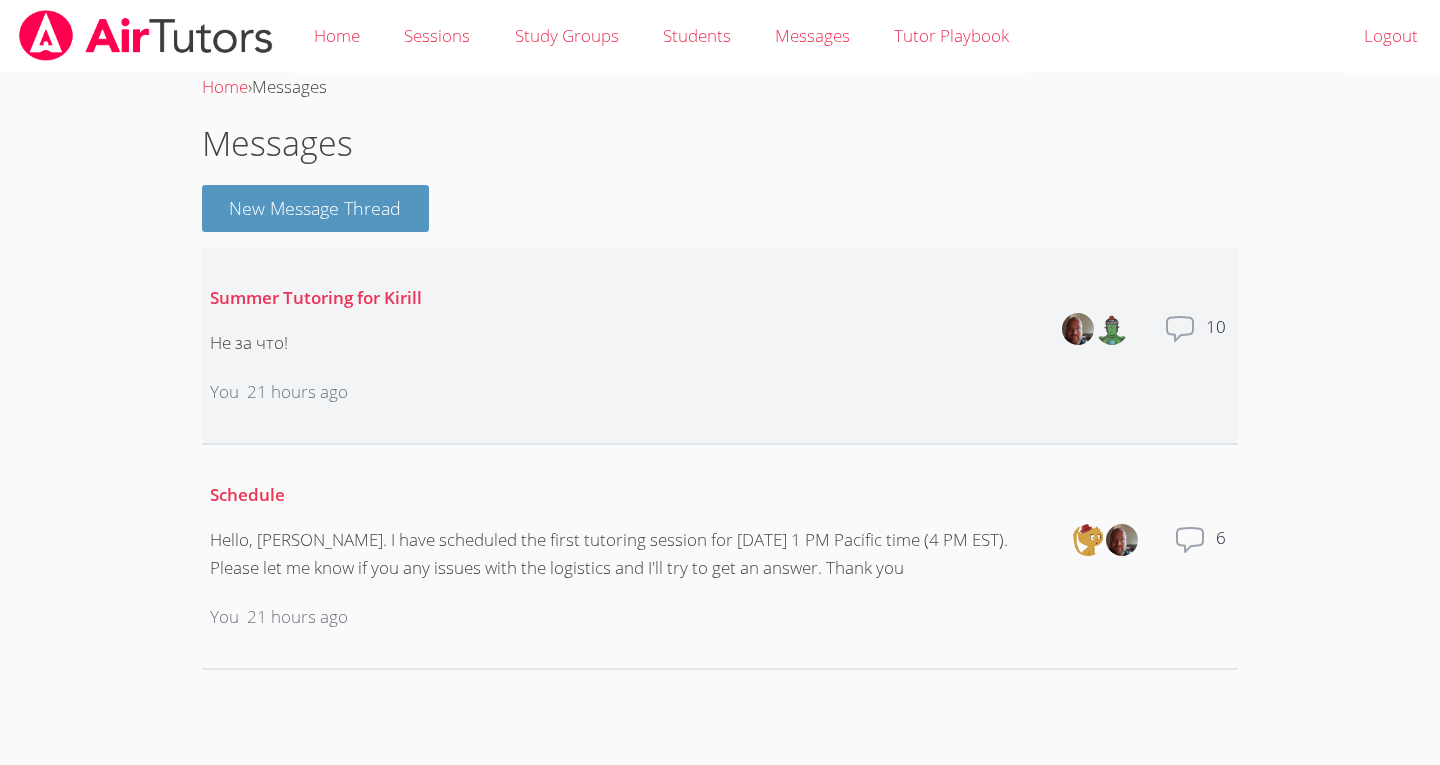 click 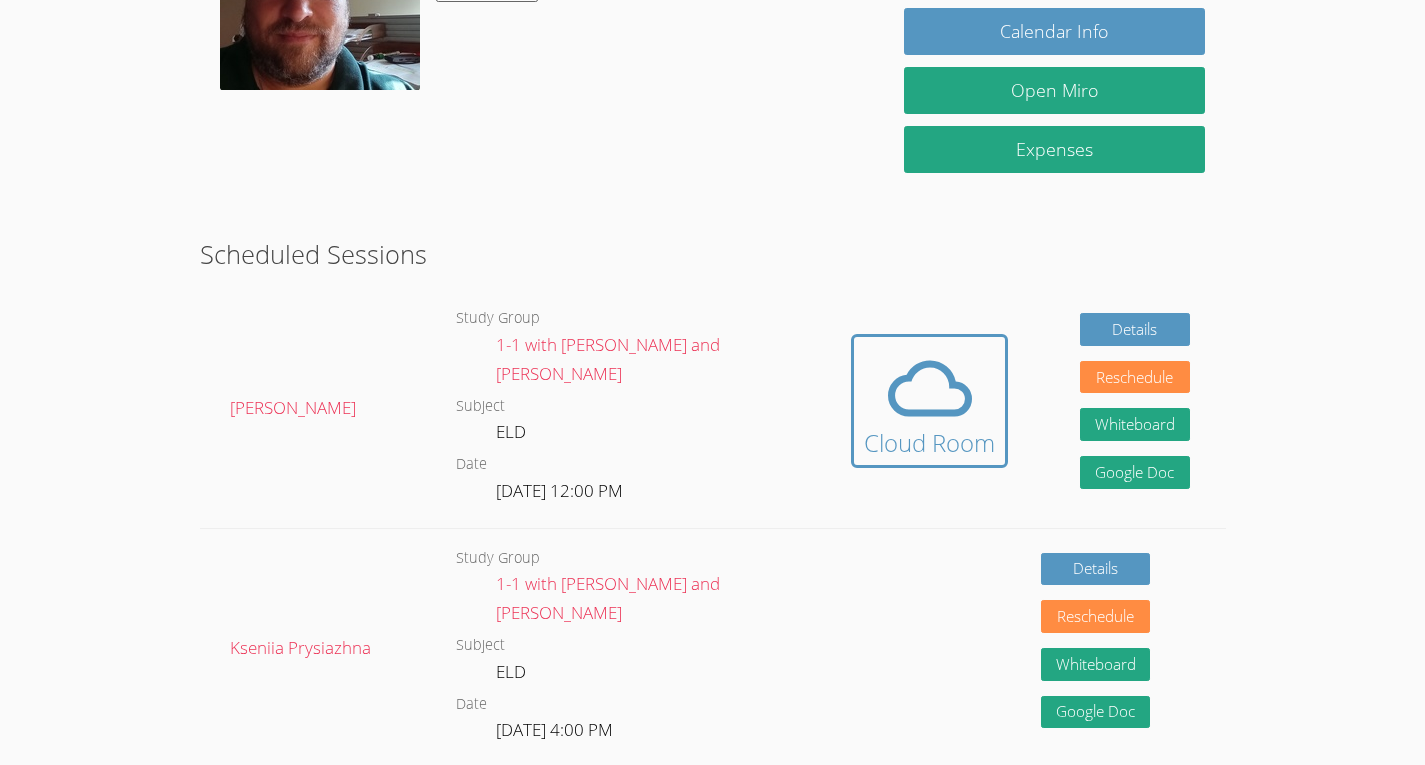 scroll, scrollTop: 0, scrollLeft: 0, axis: both 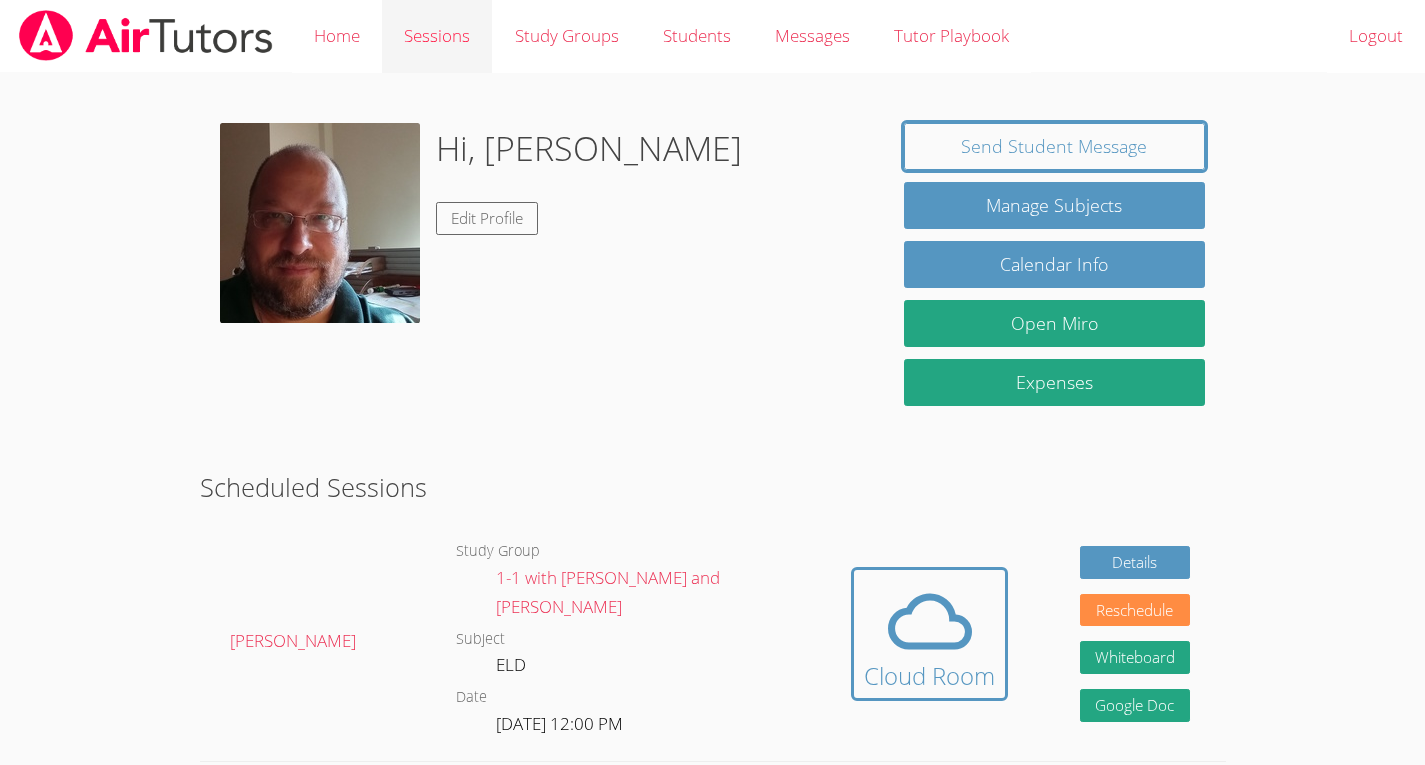 click on "Sessions" at bounding box center [437, 36] 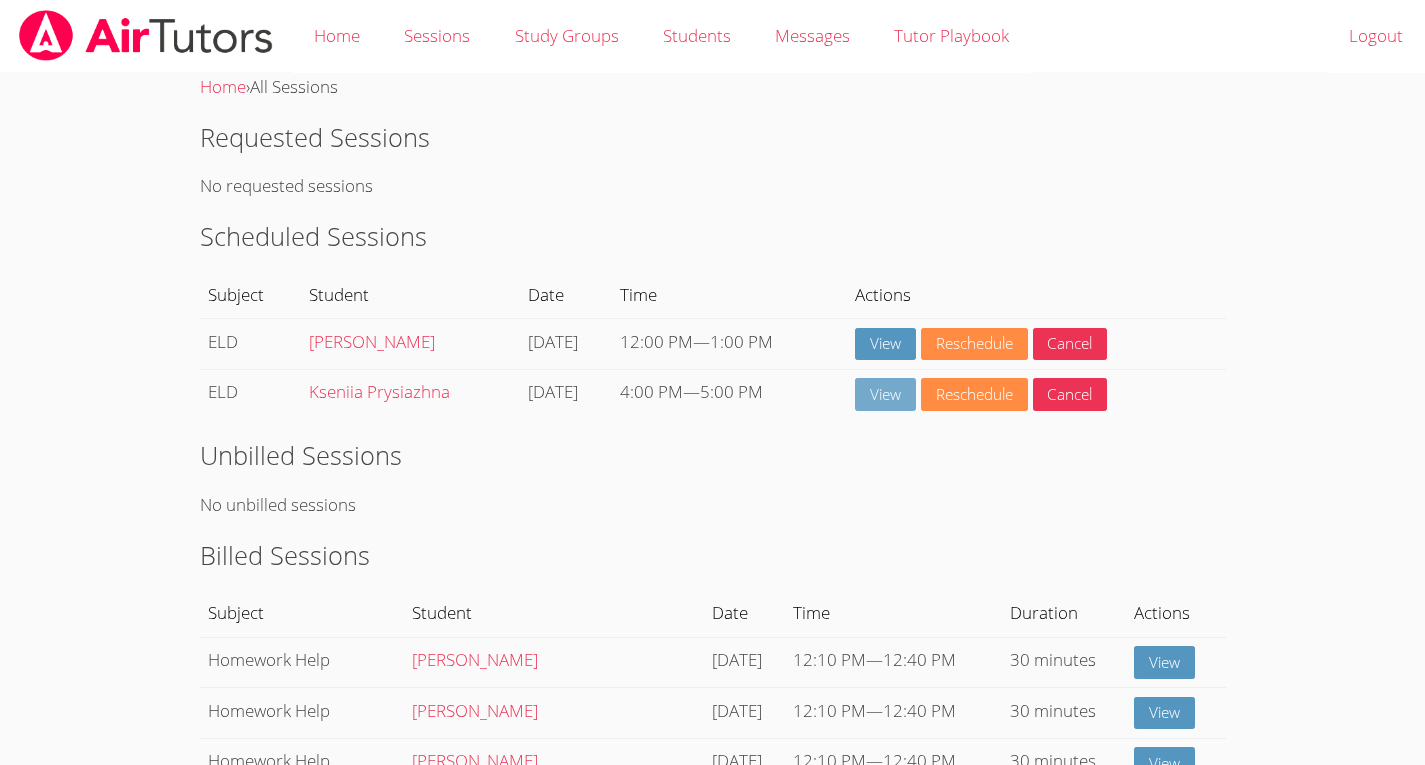 click on "View" at bounding box center [885, 394] 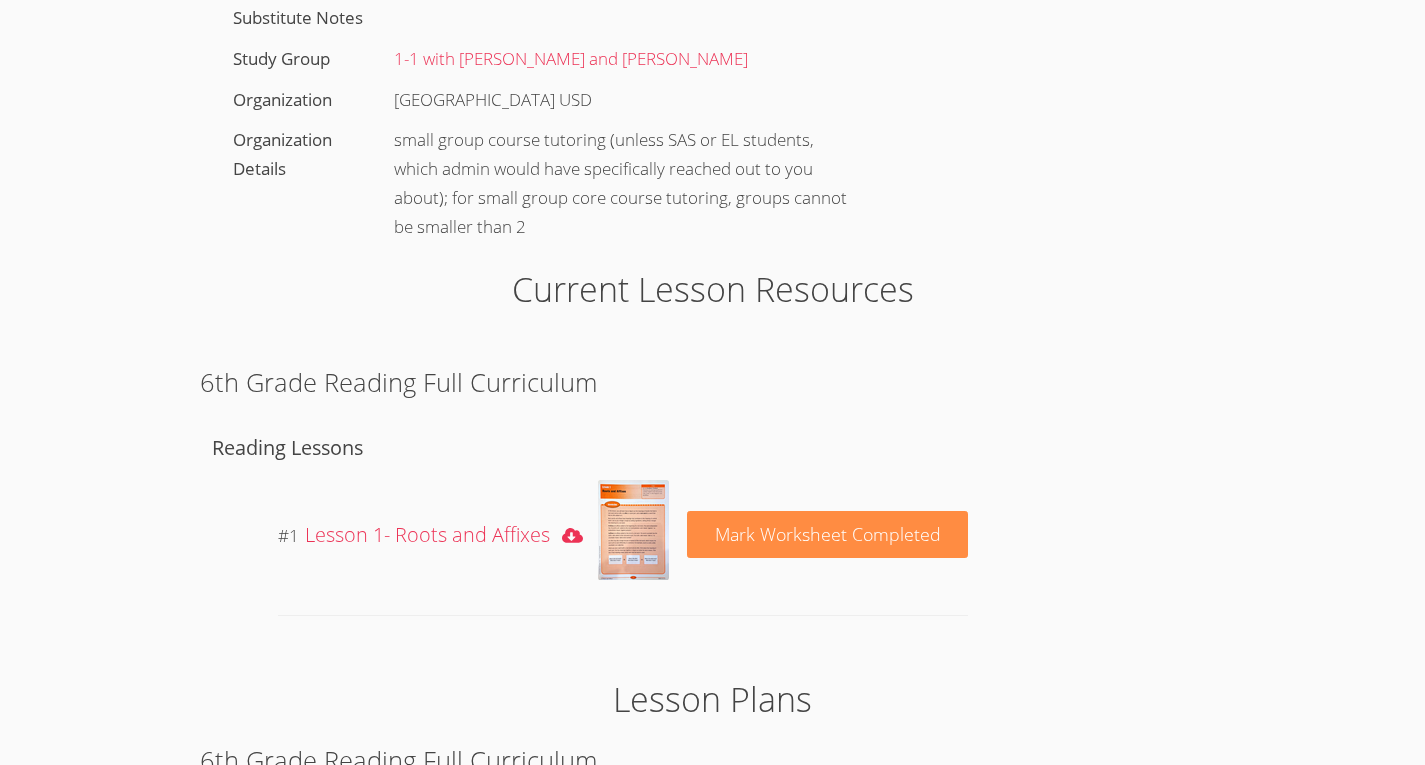 scroll, scrollTop: 945, scrollLeft: 0, axis: vertical 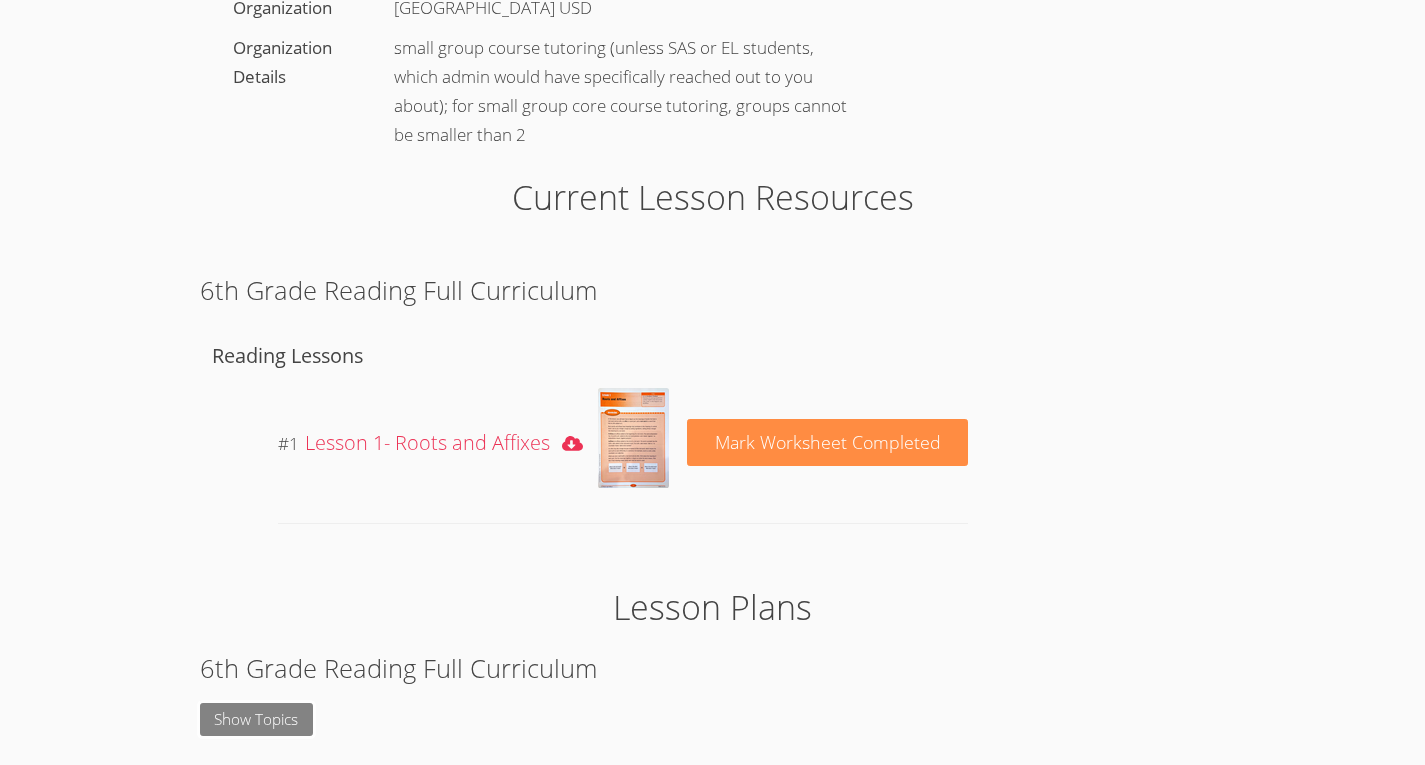 click on "Show Topics" at bounding box center (257, 719) 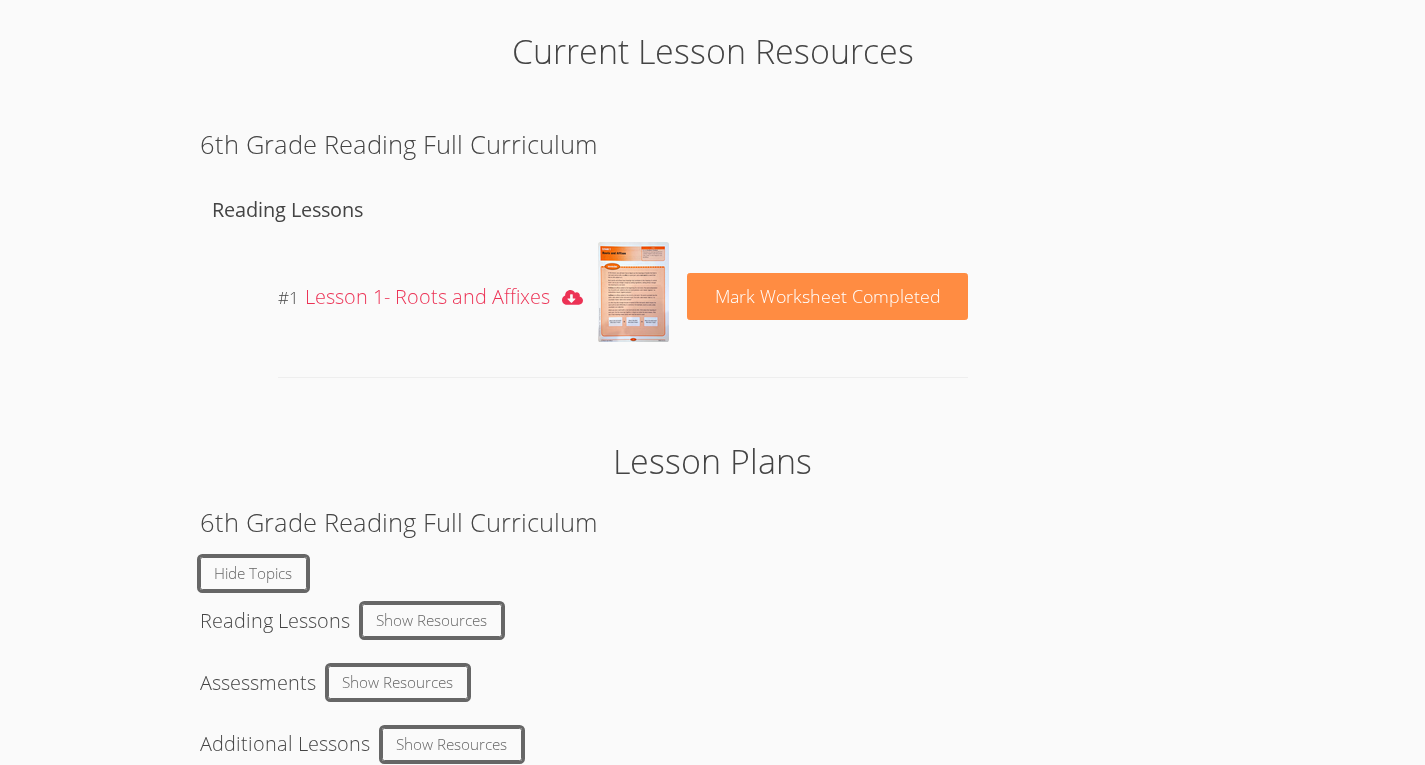 scroll, scrollTop: 1131, scrollLeft: 0, axis: vertical 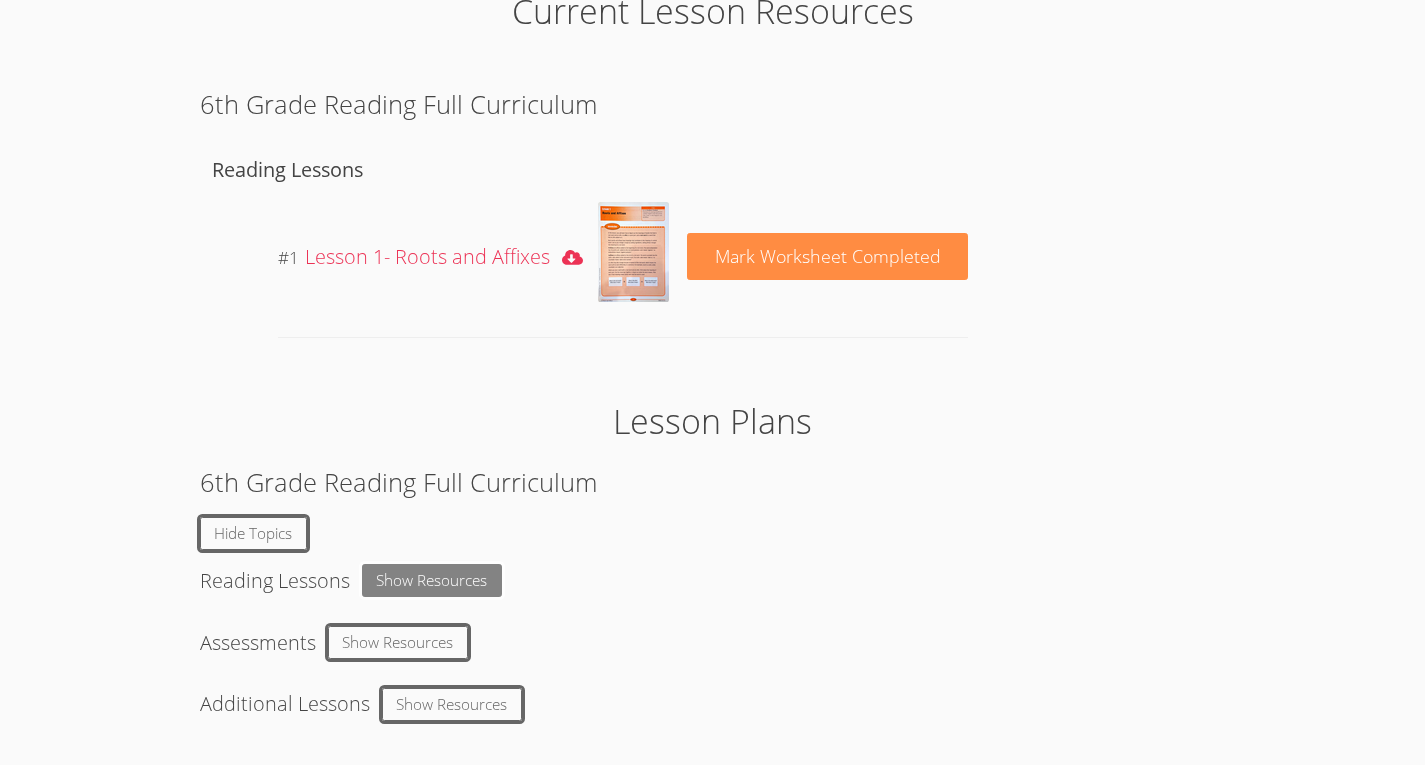click on "Show Resources" at bounding box center (432, 580) 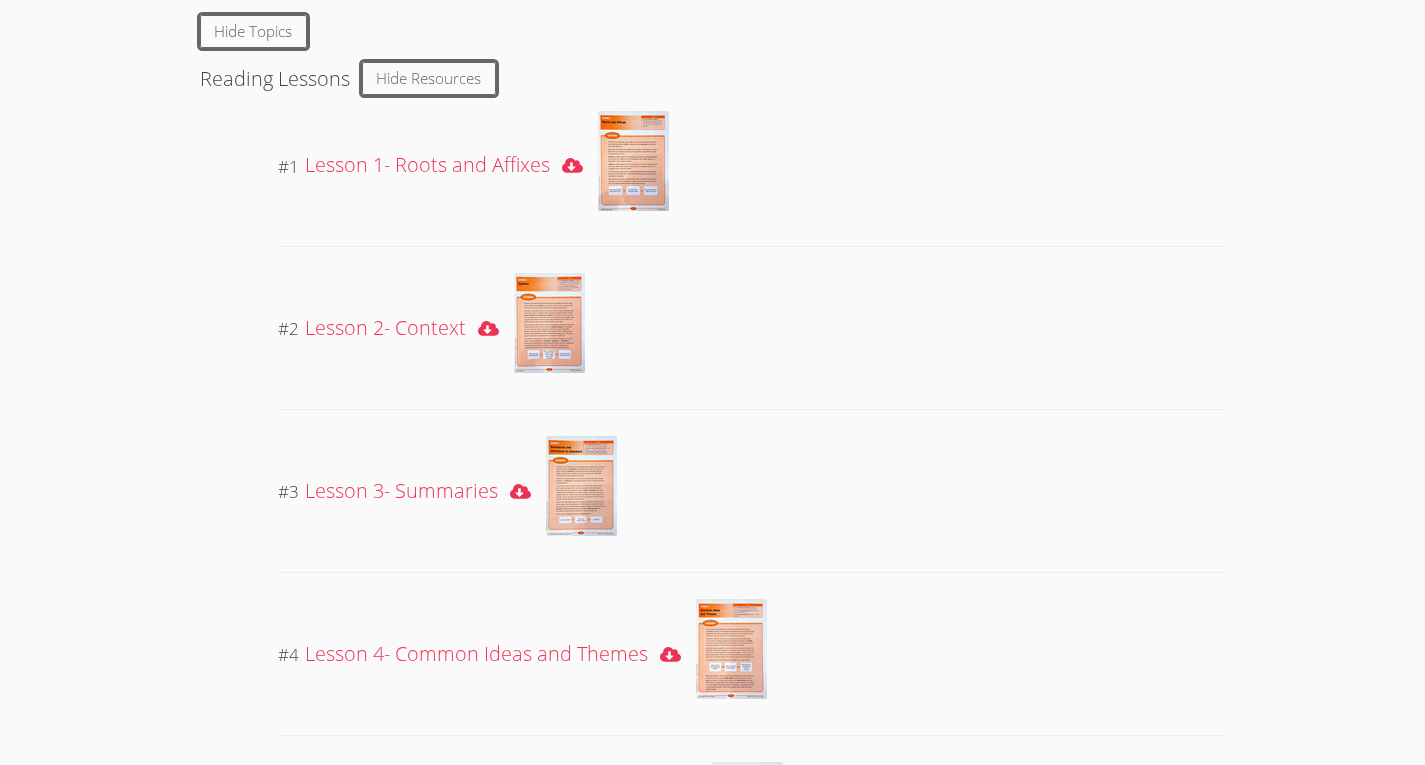 scroll, scrollTop: 1637, scrollLeft: 0, axis: vertical 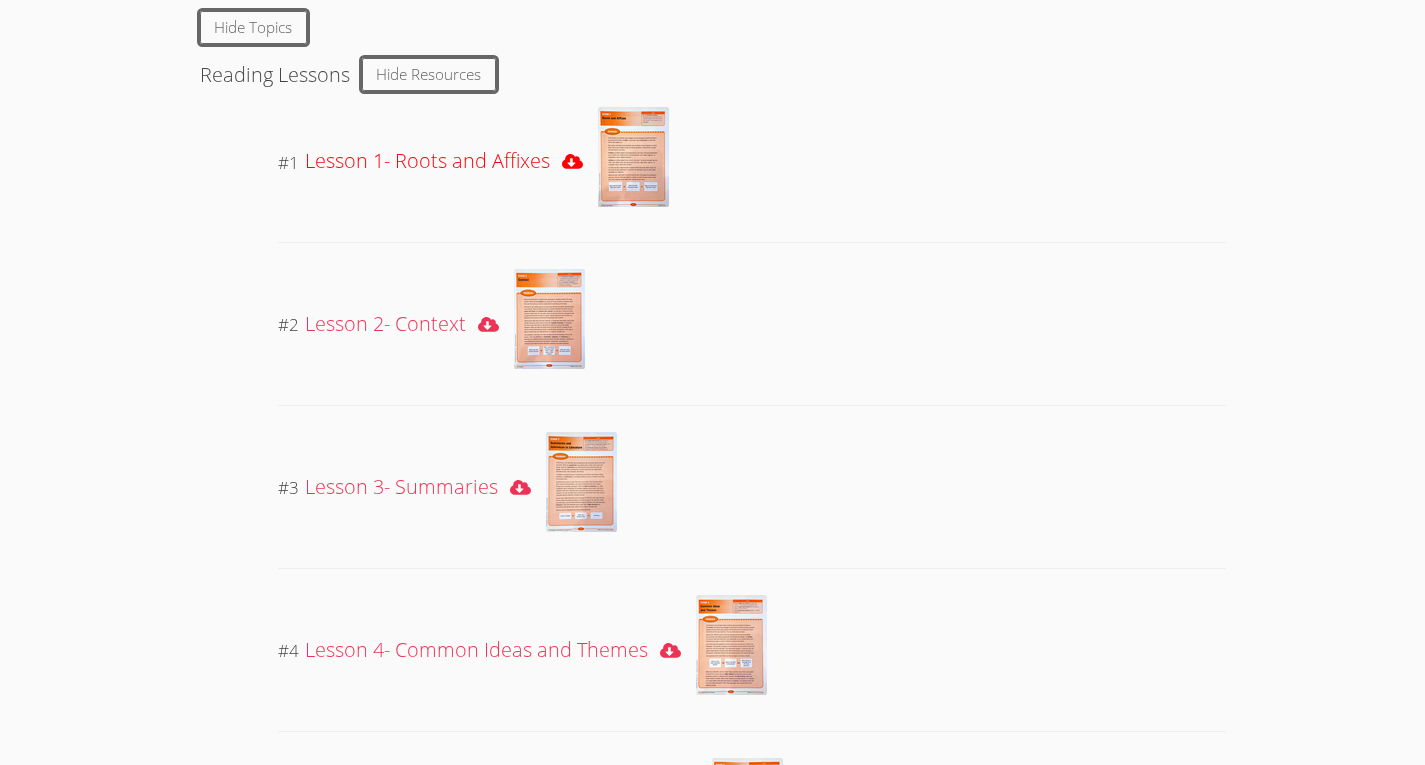 click on "Lesson 1- Roots and Affixes" at bounding box center [427, 161] 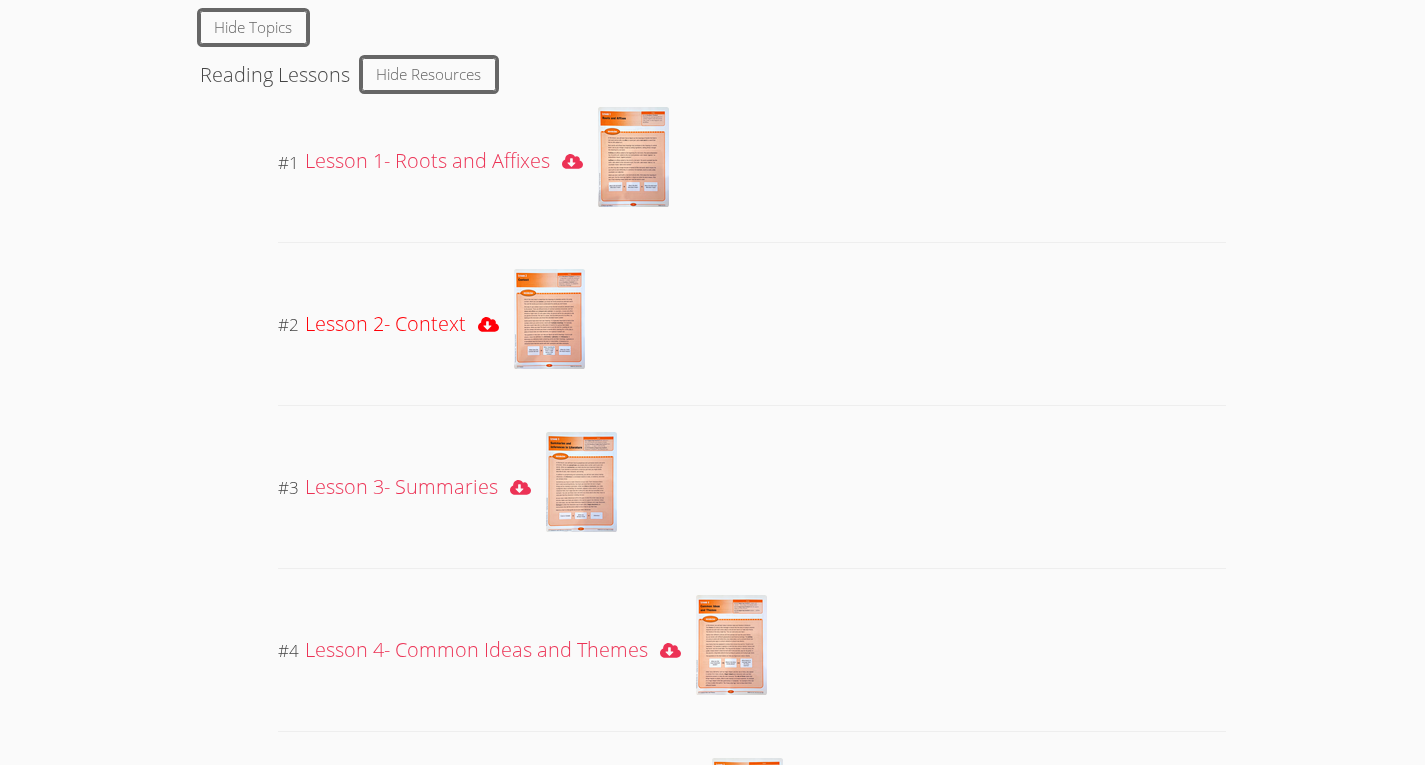 click on "Lesson 2- Context" at bounding box center [385, 324] 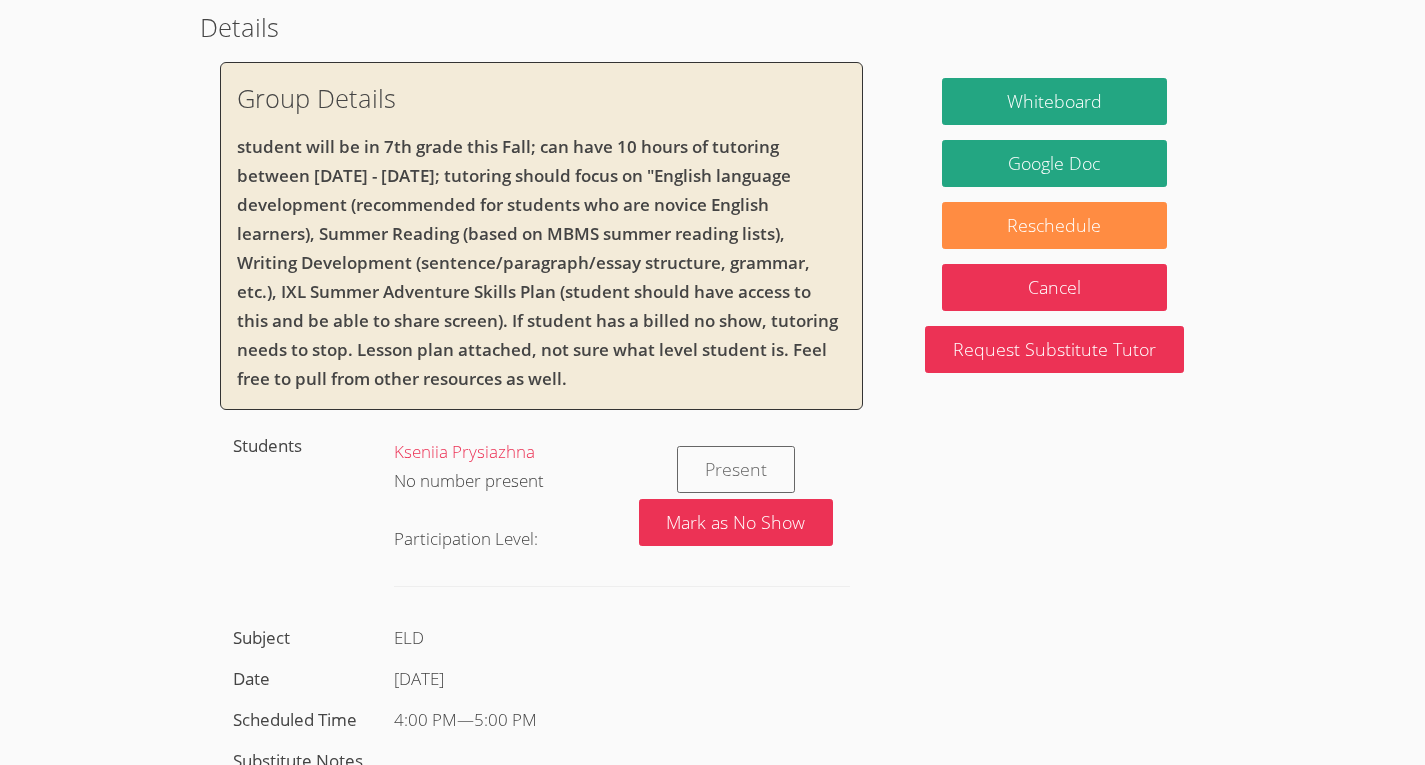 scroll, scrollTop: 0, scrollLeft: 0, axis: both 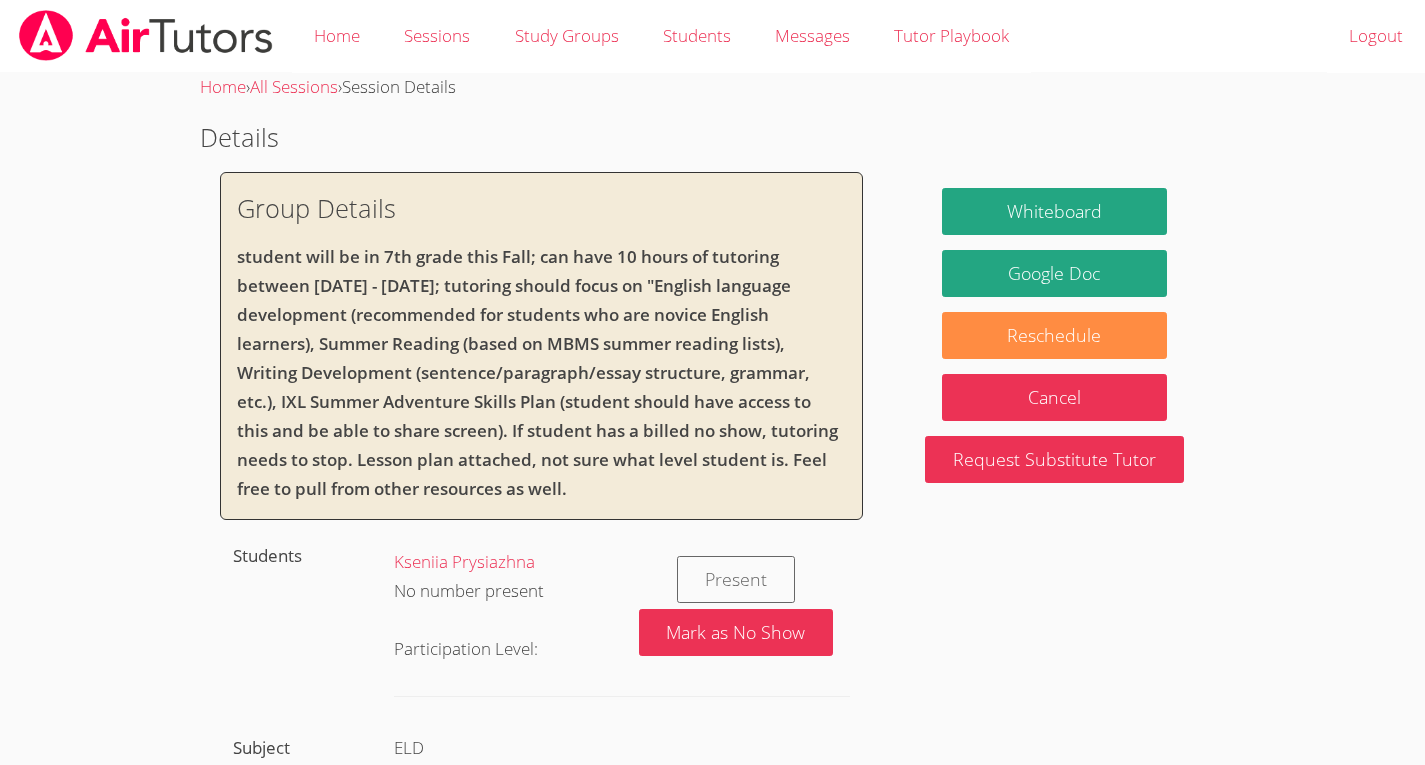 click on "Group Details student will be in 7th grade this Fall; can have 10 hours of tutoring between 7/7/2025 - 8/8/2025; tutoring should focus on "English language development (recommended for students who are novice English learners), Summer Reading (based on MBMS summer reading lists), Writing Development (sentence/paragraph/essay structure, grammar, etc.), IXL Summer Adventure Skills Plan (student should have access to this and be able to share screen). If student has a billed no show, tutoring needs to stop. Lesson plan attached, not sure what level student is. Feel free to pull from other resources as well. Students Kseniia Prysiazhna No number present Participation Level:   Present Mark as No Show Subject ELD Date Mon Jul 7 Scheduled Time 4:00 PM  —  5:00 PM Substitute Notes Study Group 1-1 with Kseniia Prysiazhna and Konstantin Uzhinsky Organization Manhattan Beach USD Organization Details Whiteboard Hidden Google Doc Reschedule Cancel Request Substitute Tutor" at bounding box center [713, 636] 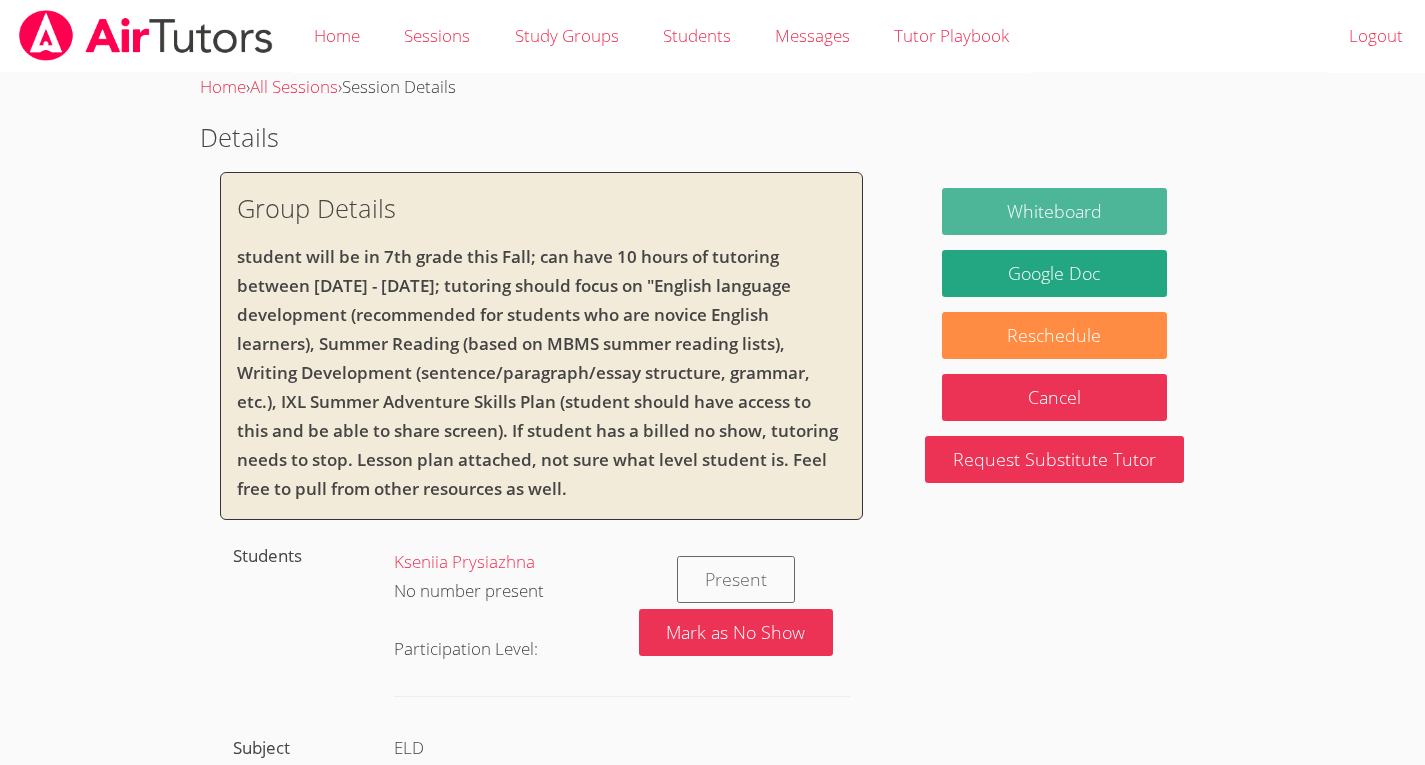 click on "Whiteboard" at bounding box center [1055, 211] 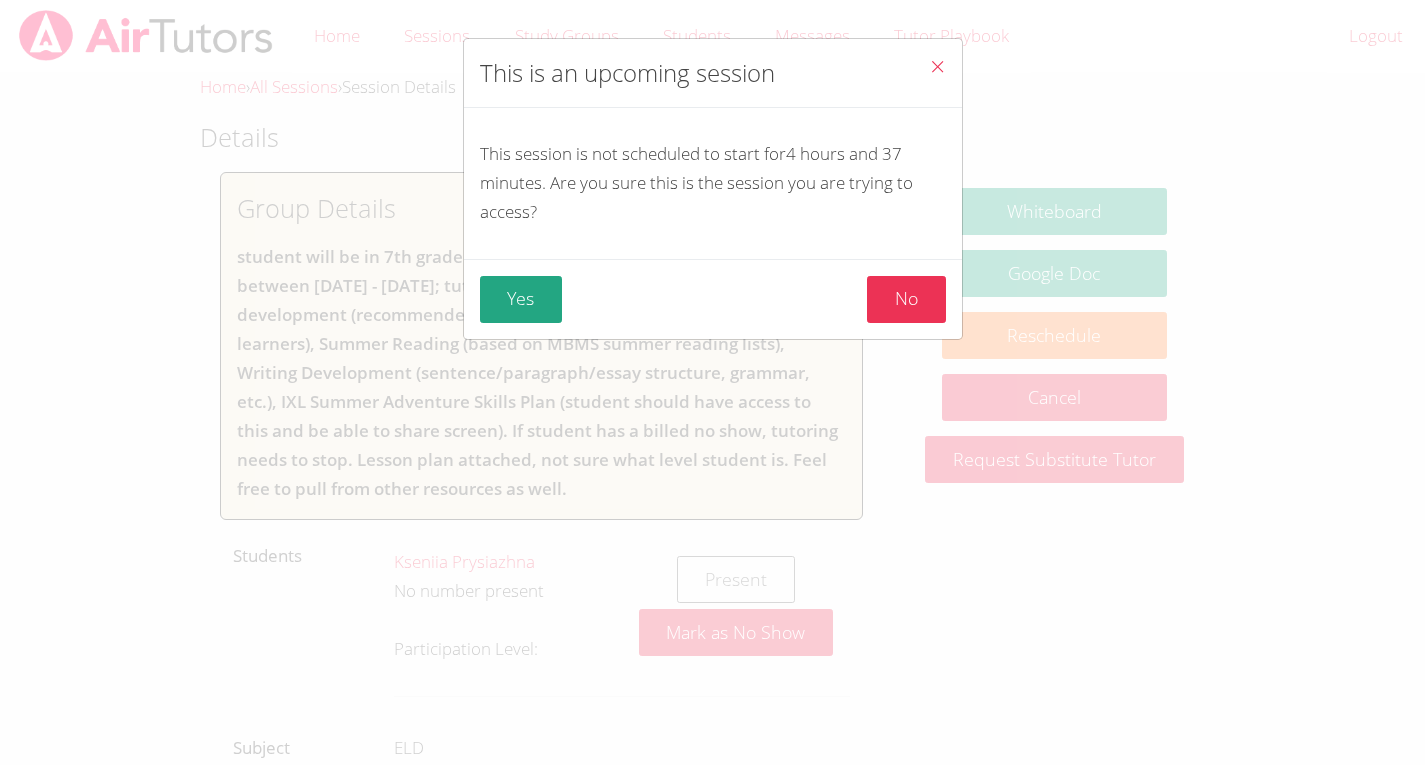 click at bounding box center (937, 66) 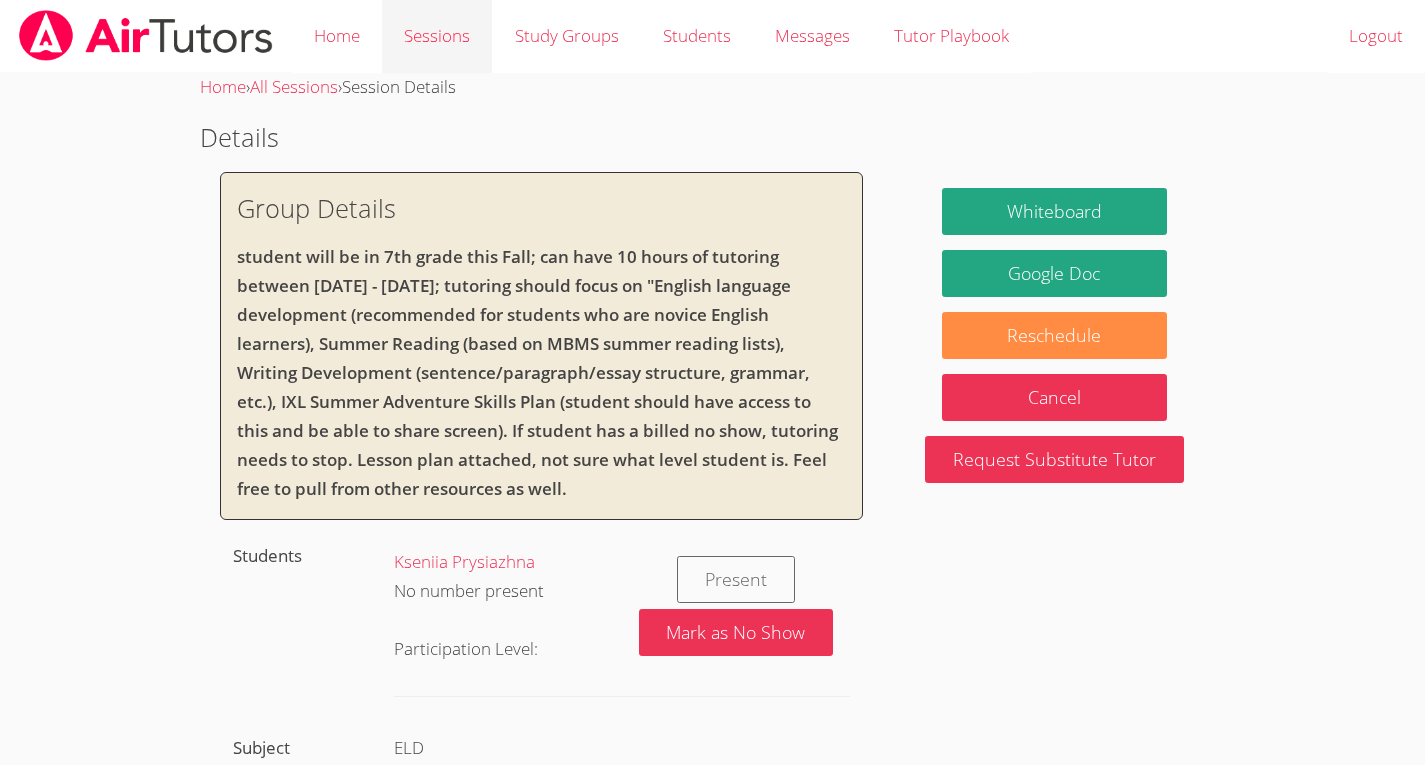 click on "Sessions" at bounding box center [437, 36] 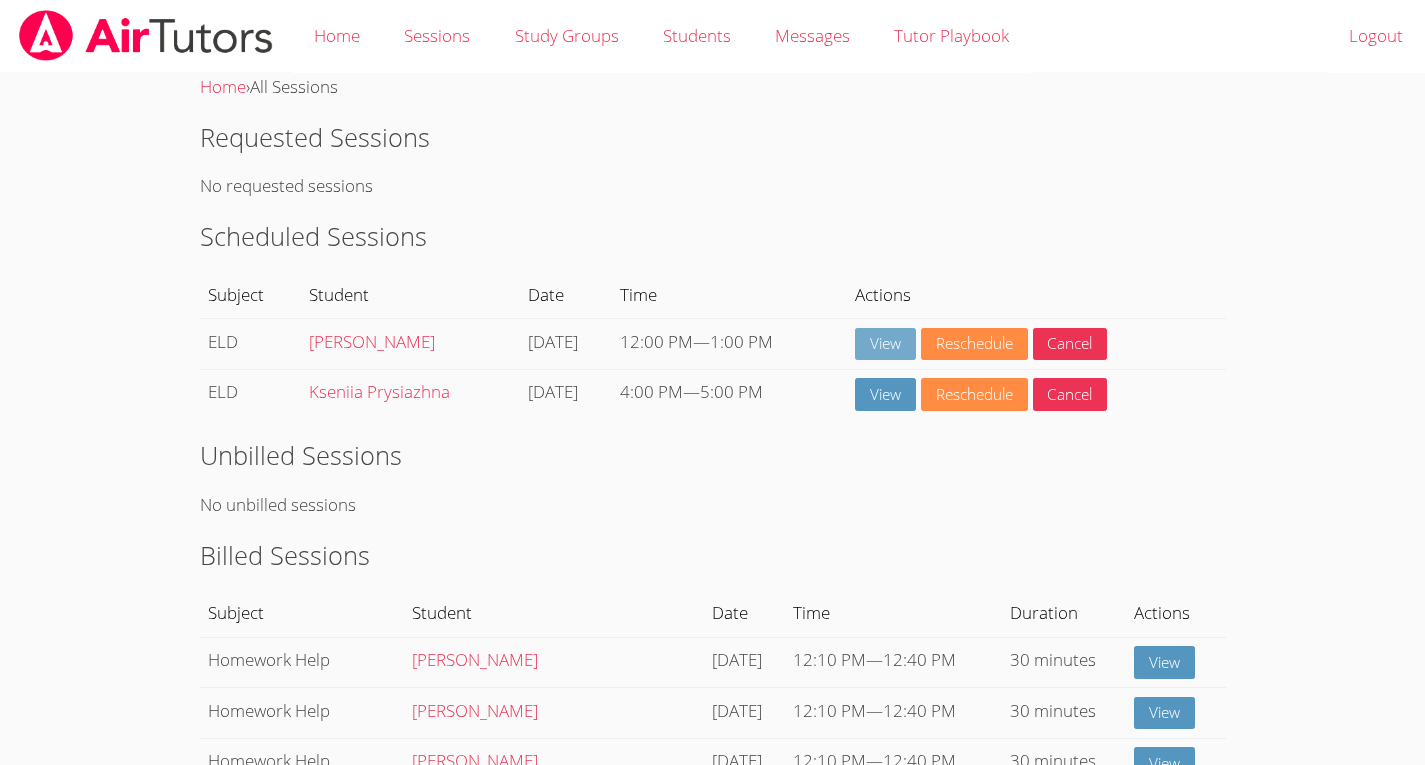 click on "View" at bounding box center [885, 344] 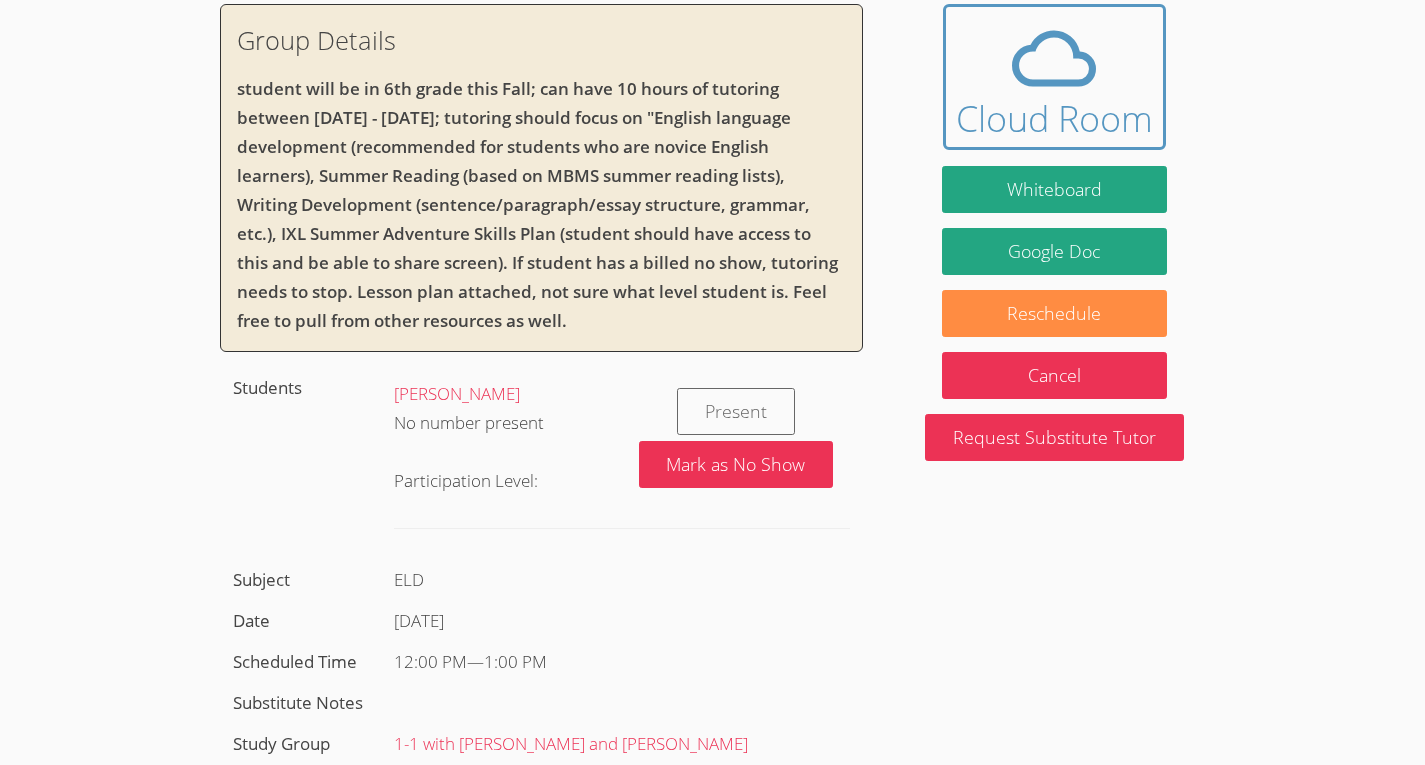 scroll, scrollTop: 165, scrollLeft: 0, axis: vertical 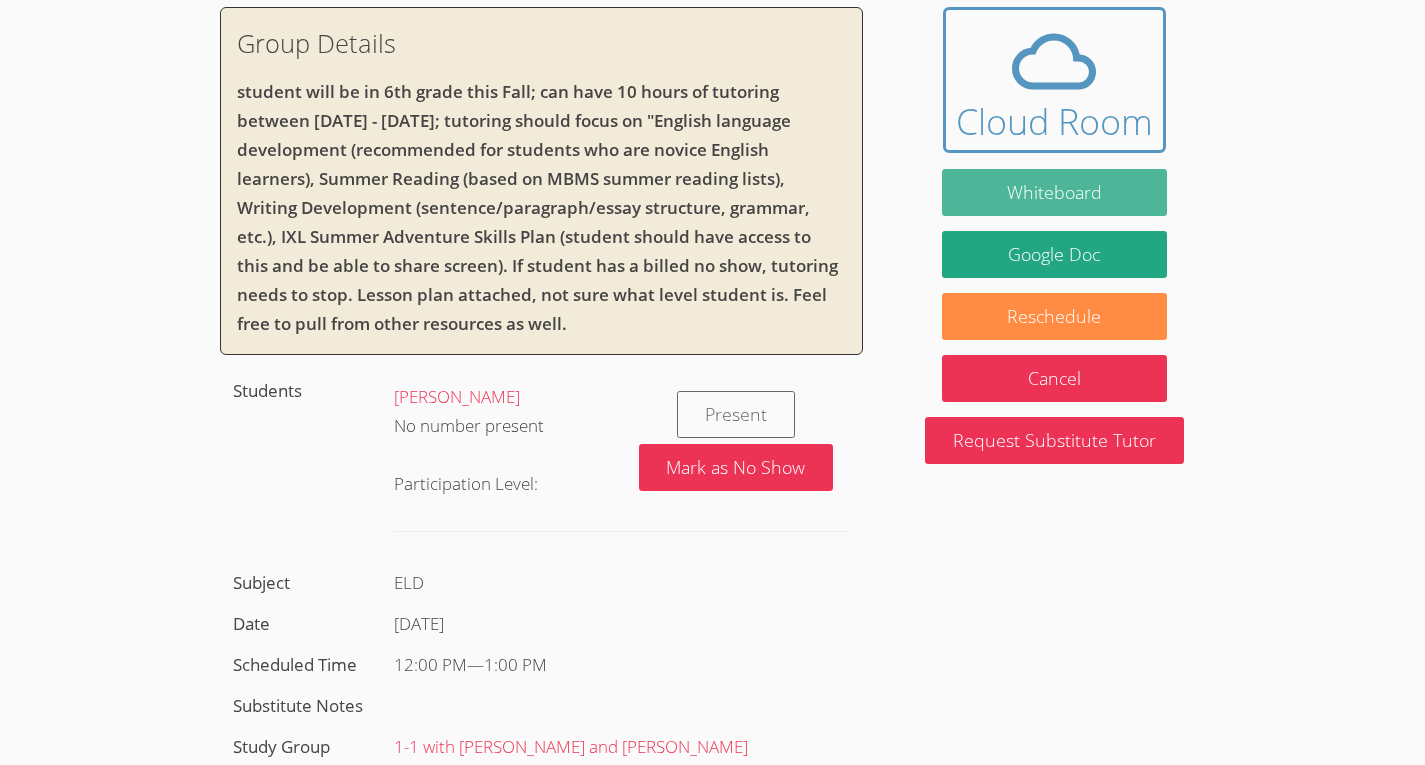 click on "Whiteboard" at bounding box center [1055, 192] 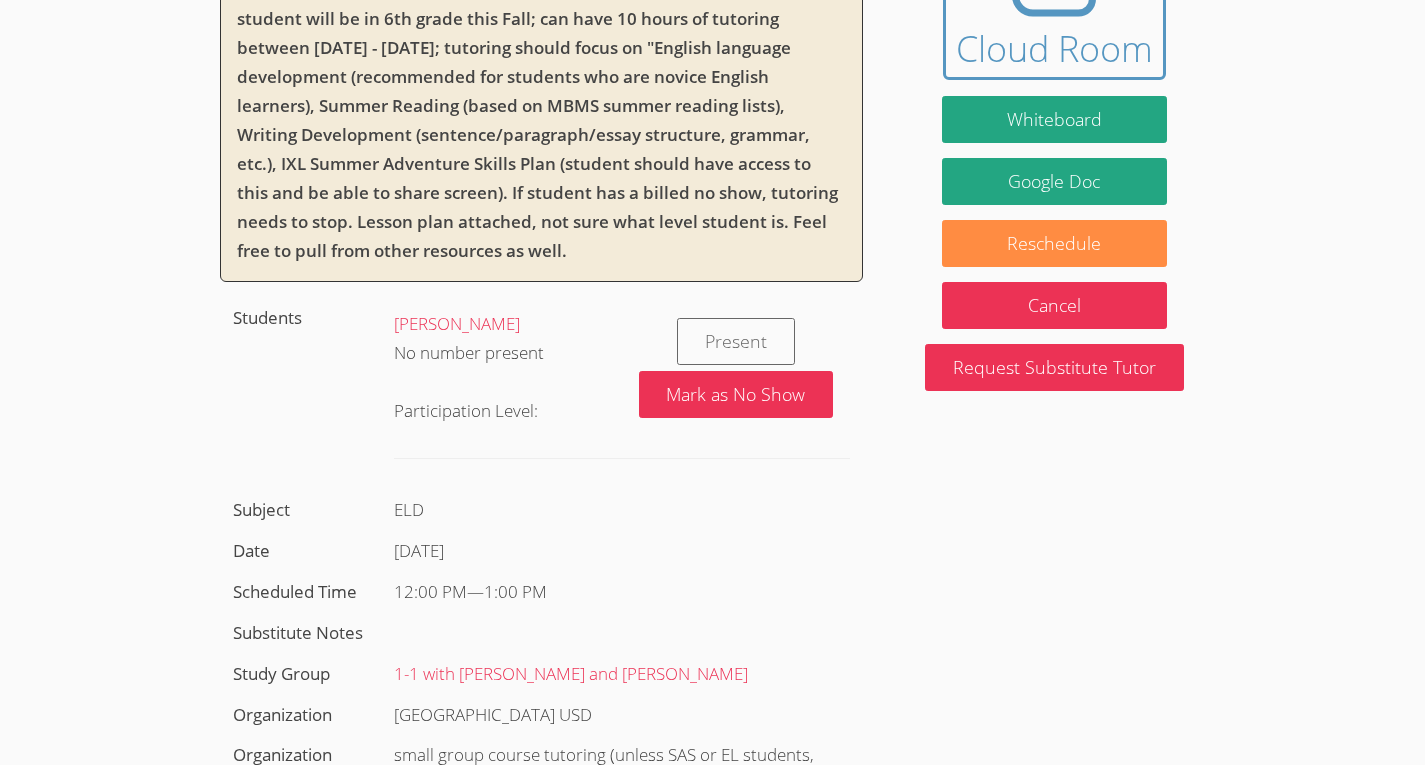 scroll, scrollTop: 239, scrollLeft: 0, axis: vertical 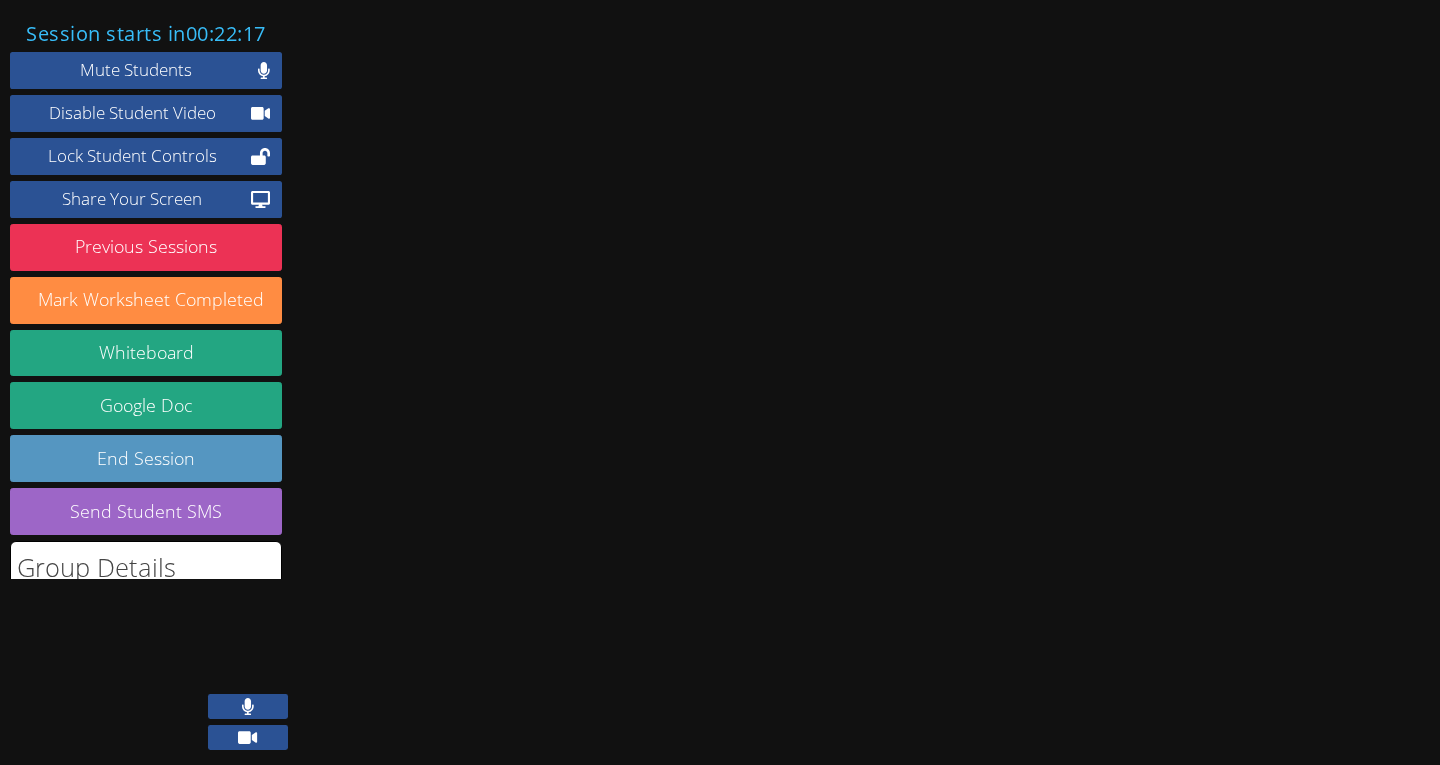 click 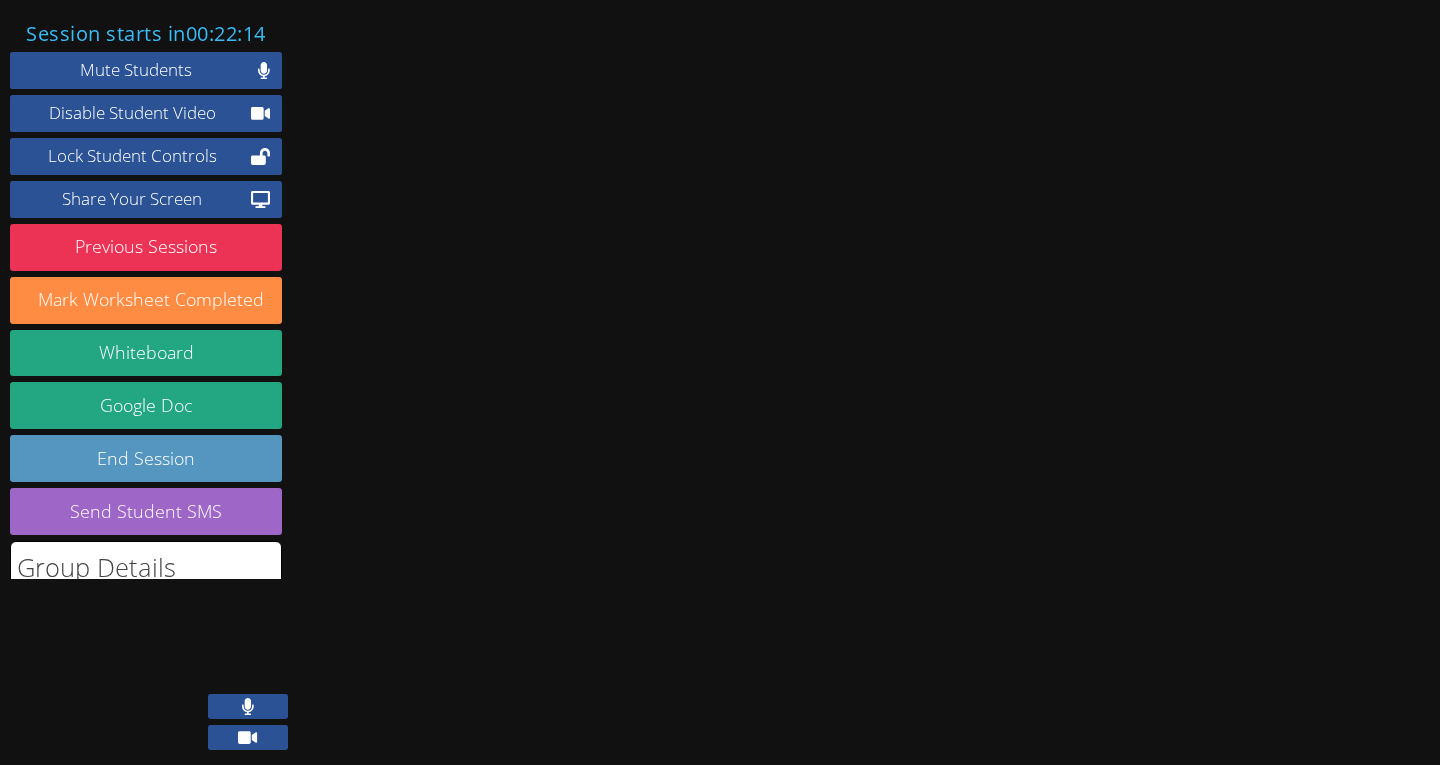 click 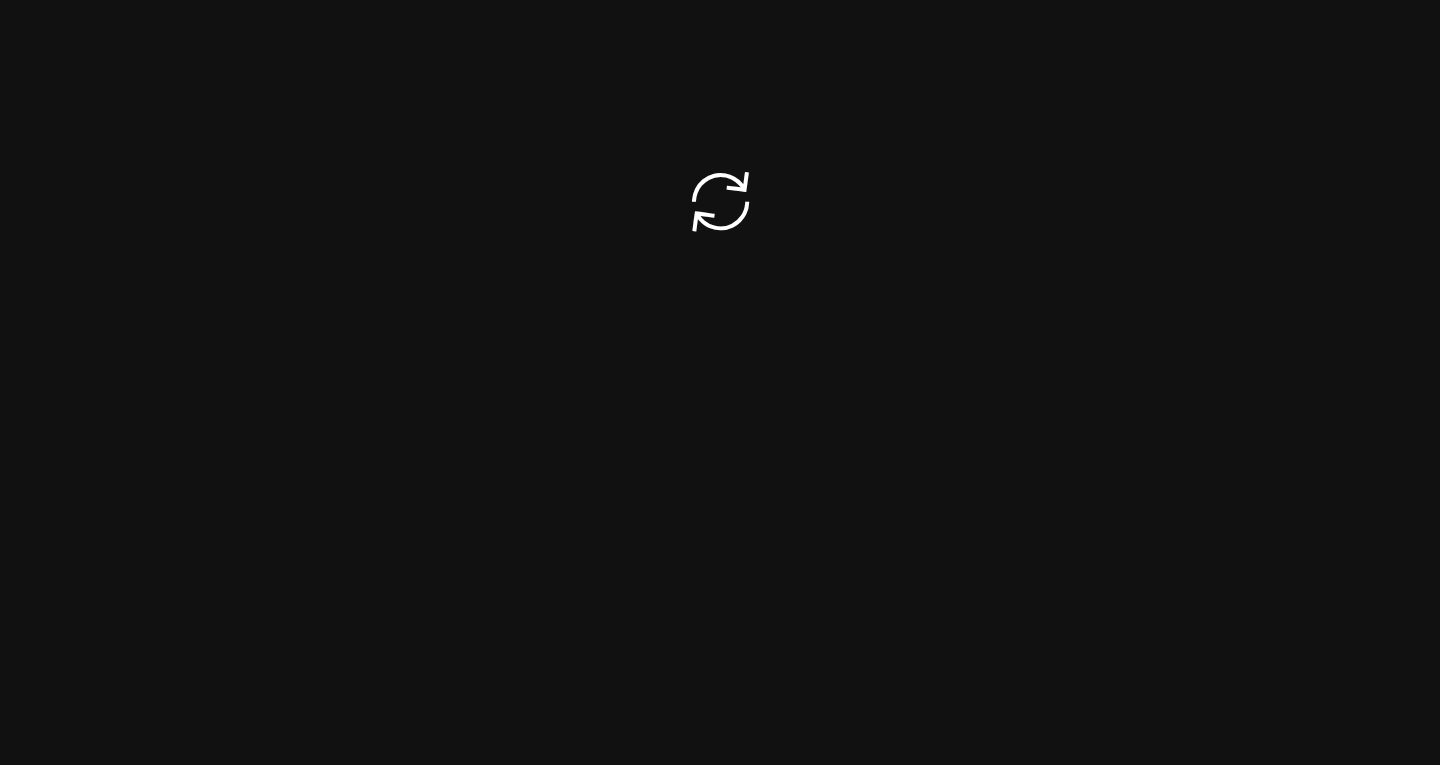 scroll, scrollTop: 0, scrollLeft: 0, axis: both 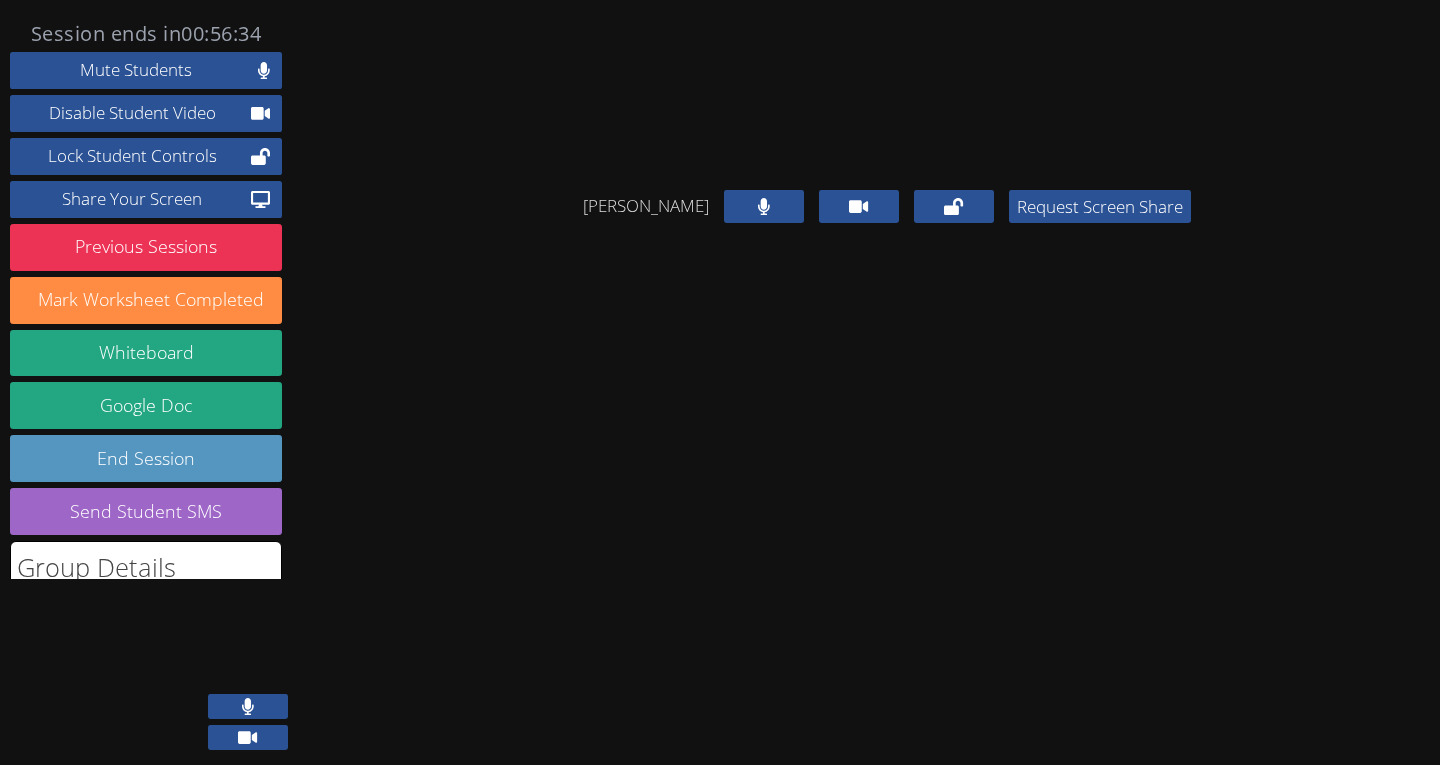 click 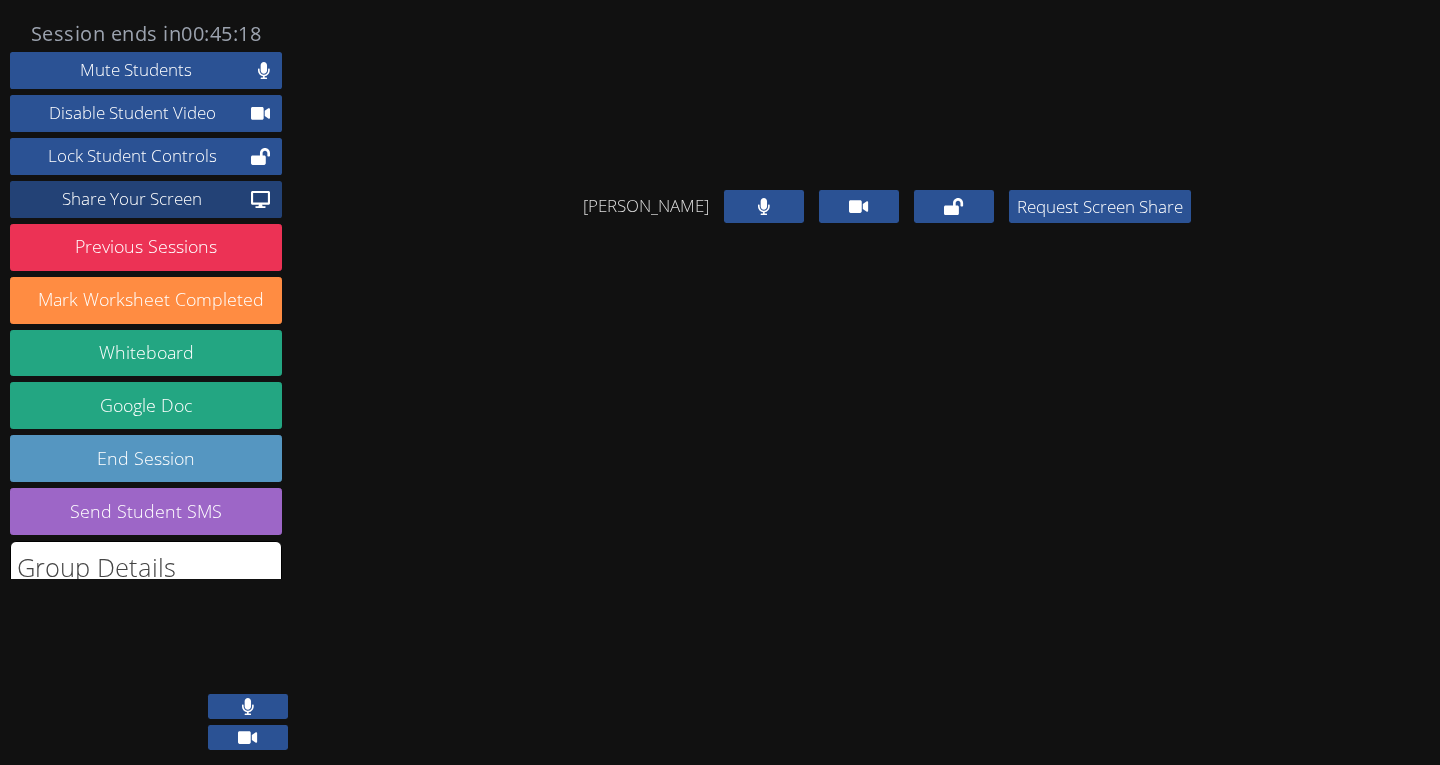 click on "Share Your Screen" 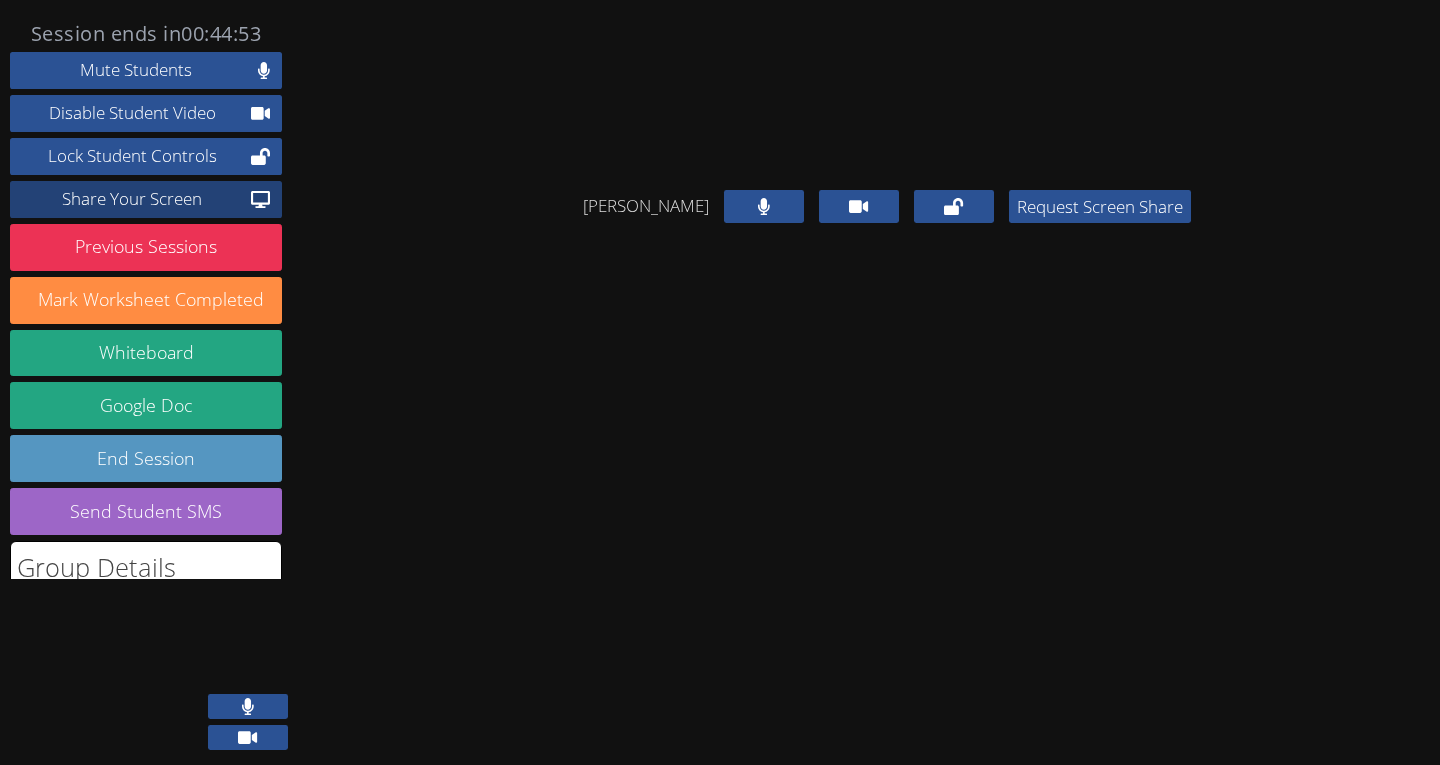 click on "Share Your Screen" 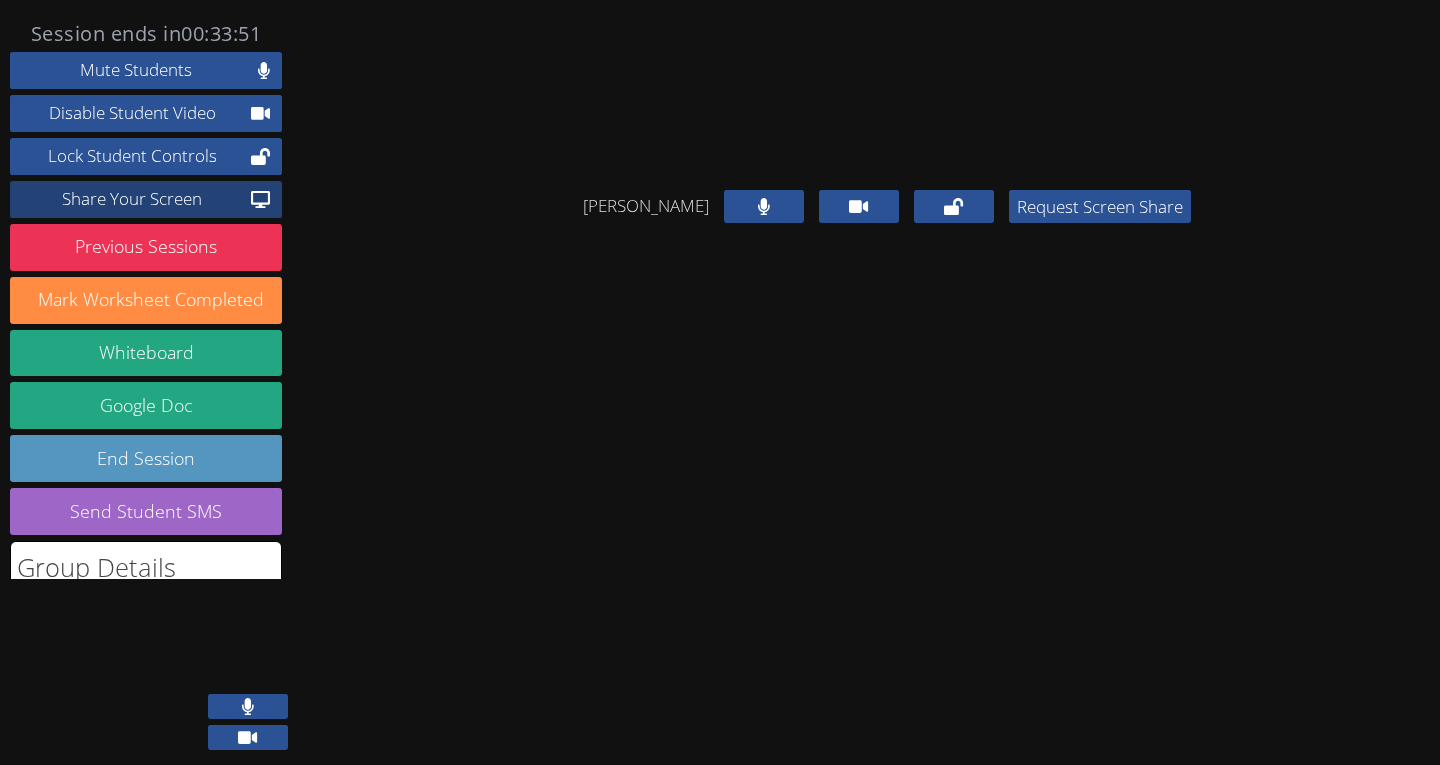 click on "Share Your Screen" 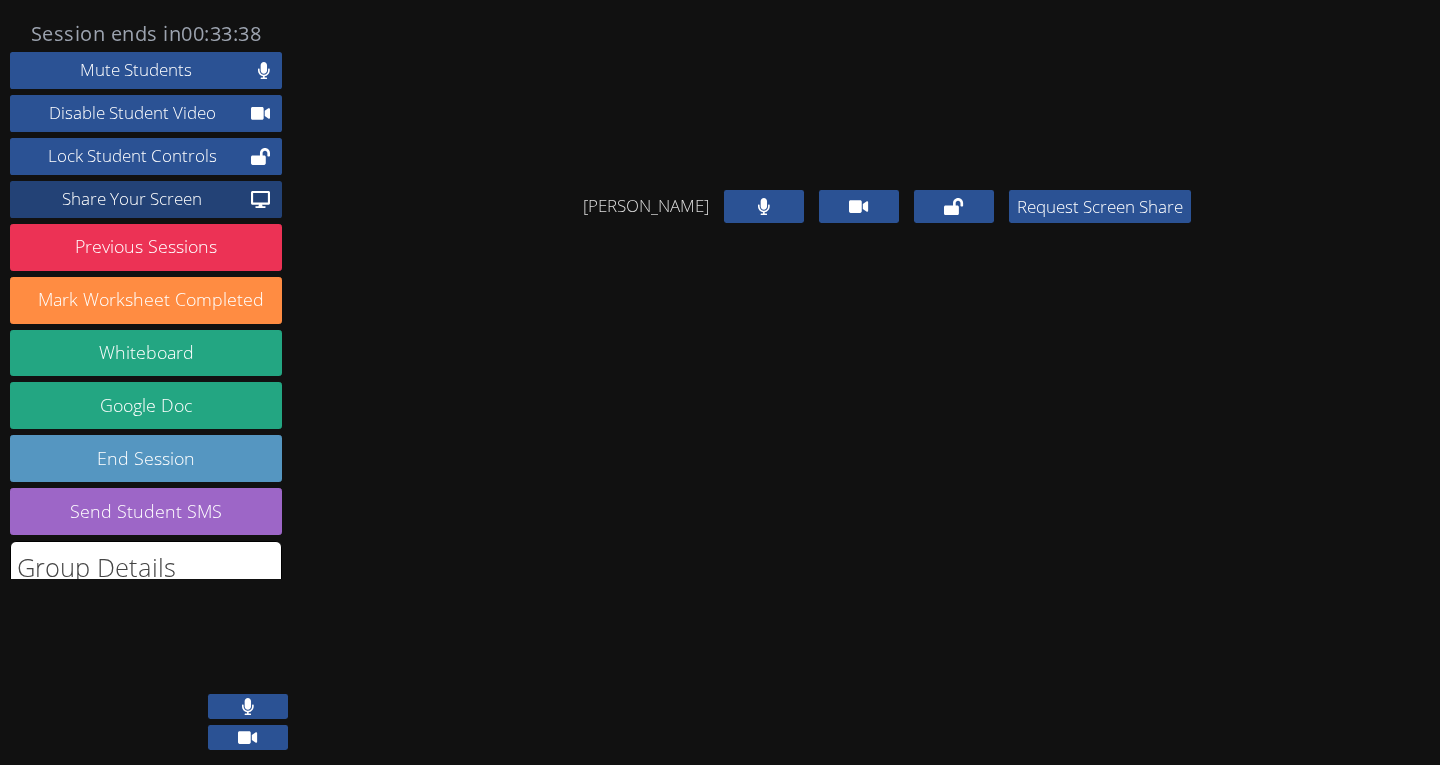 click on "Share Your Screen" 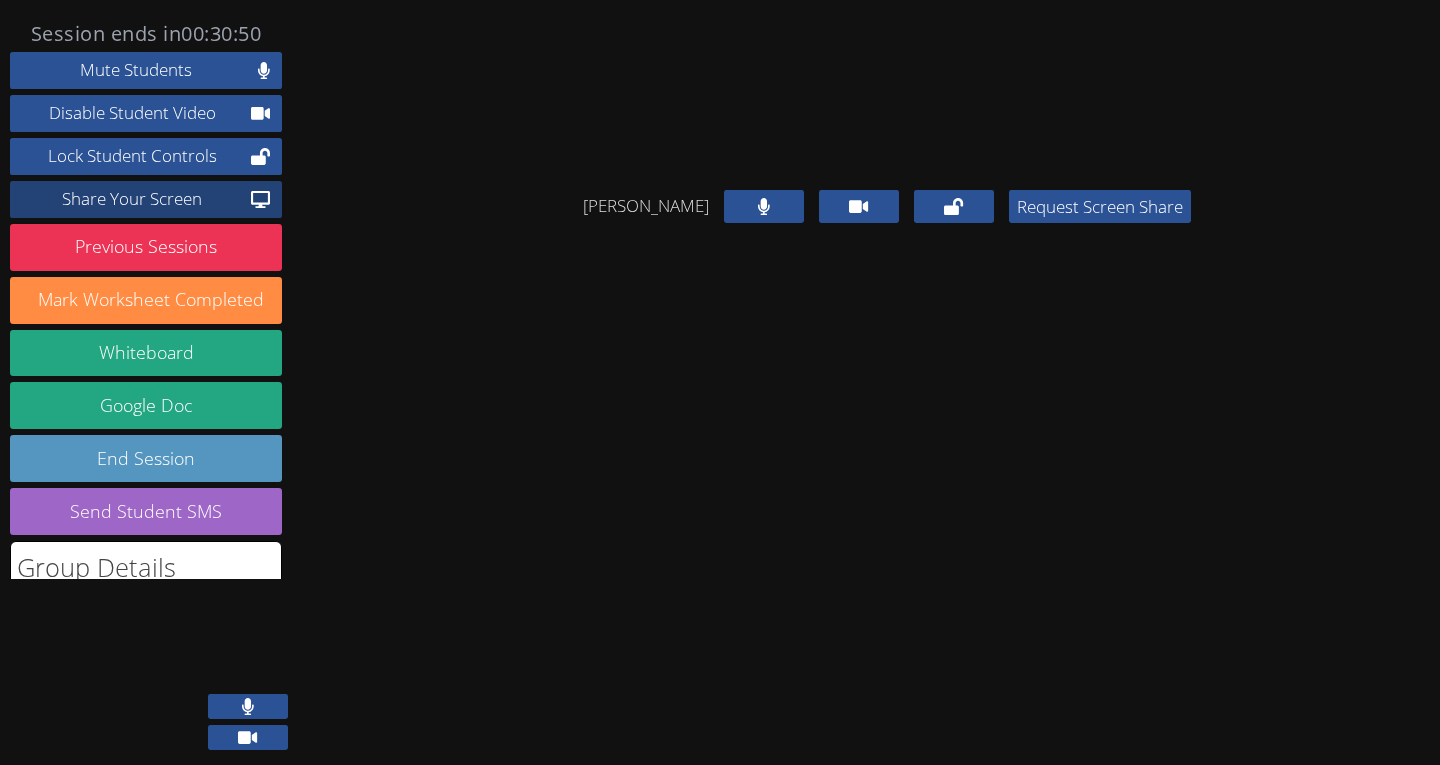 click on "Share Your Screen" 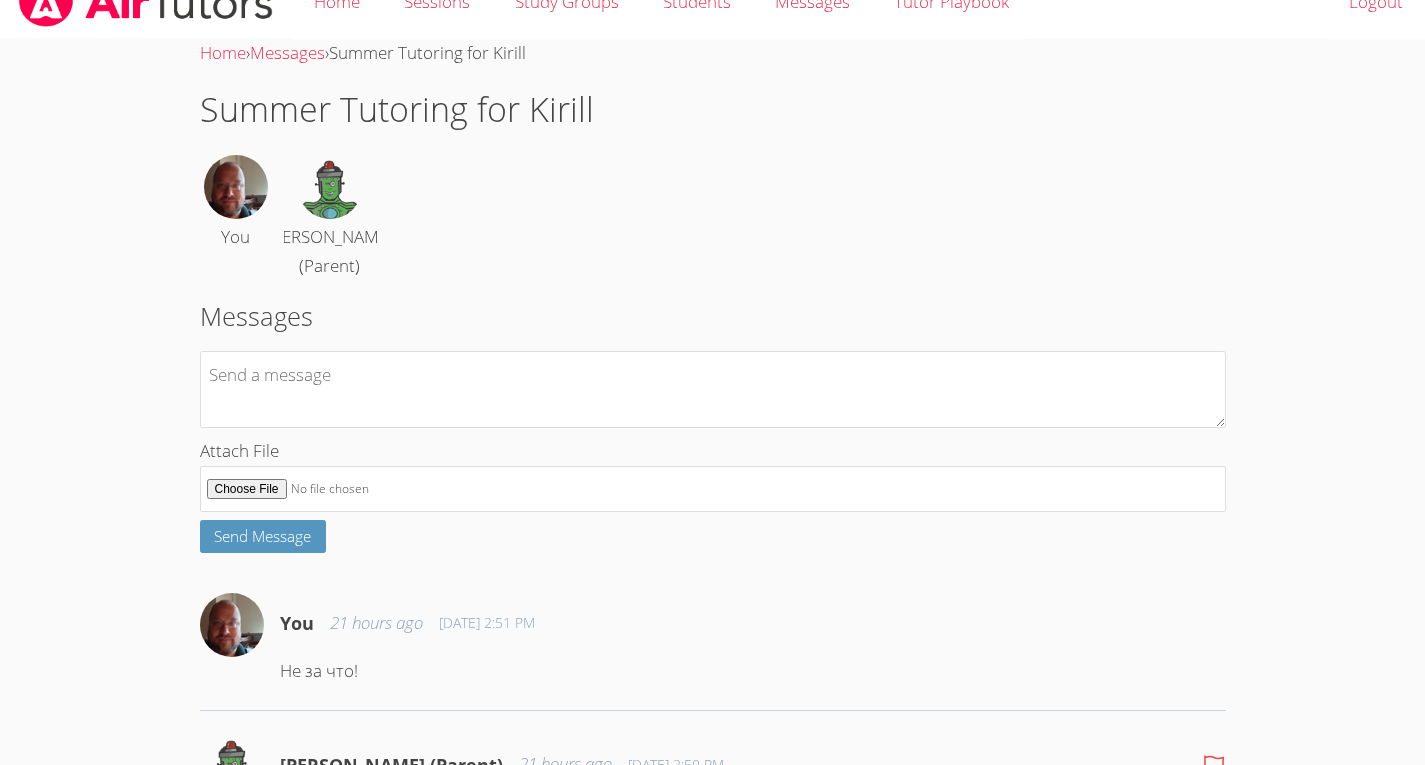 scroll, scrollTop: 29, scrollLeft: 0, axis: vertical 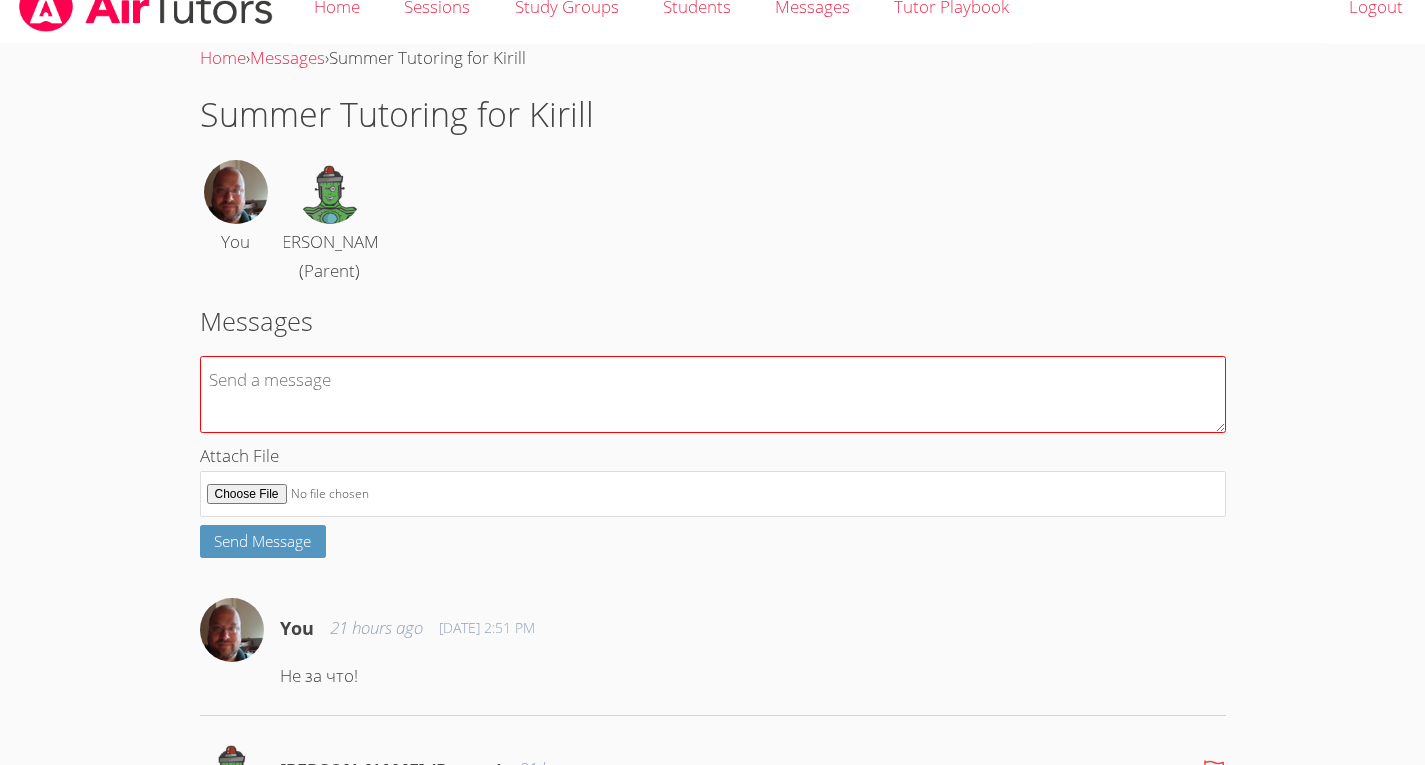 click at bounding box center [713, 394] 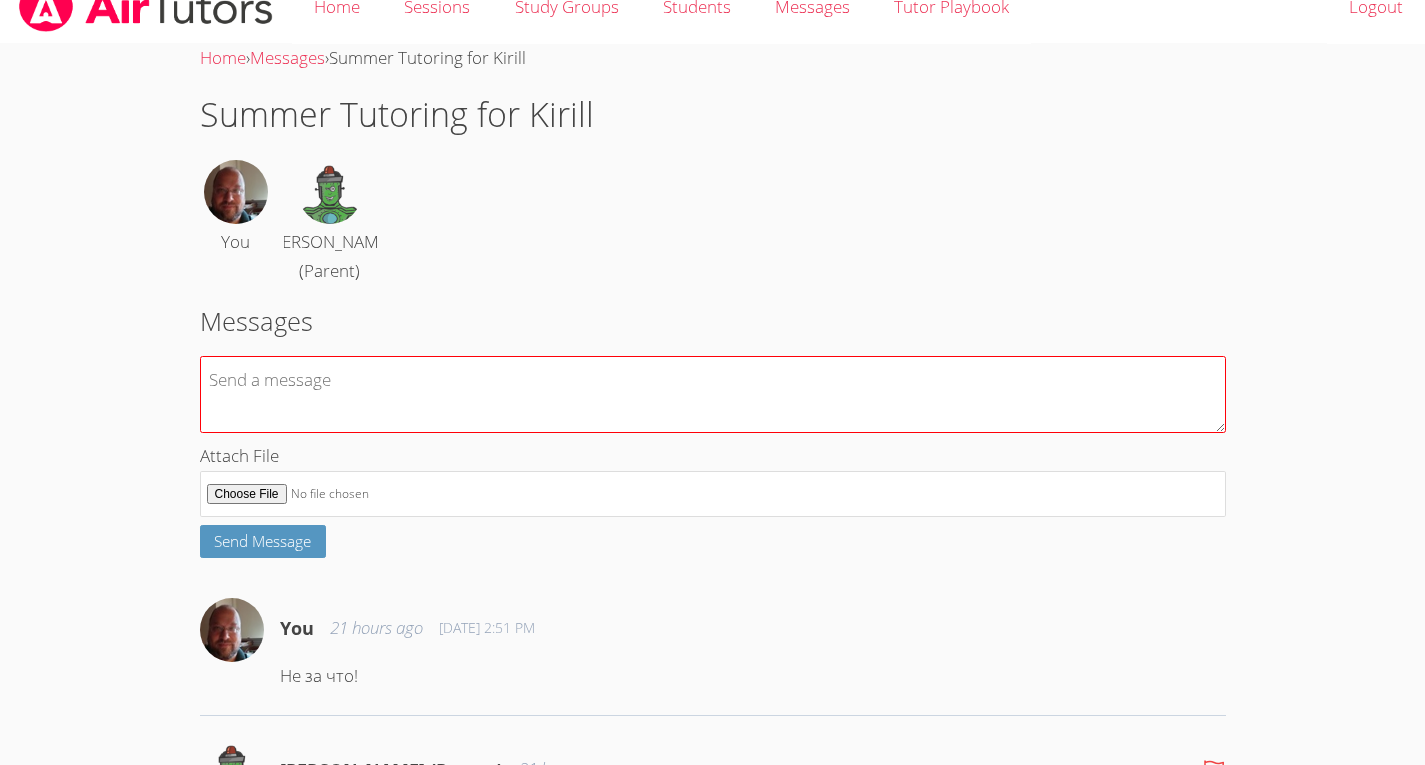 type on "D" 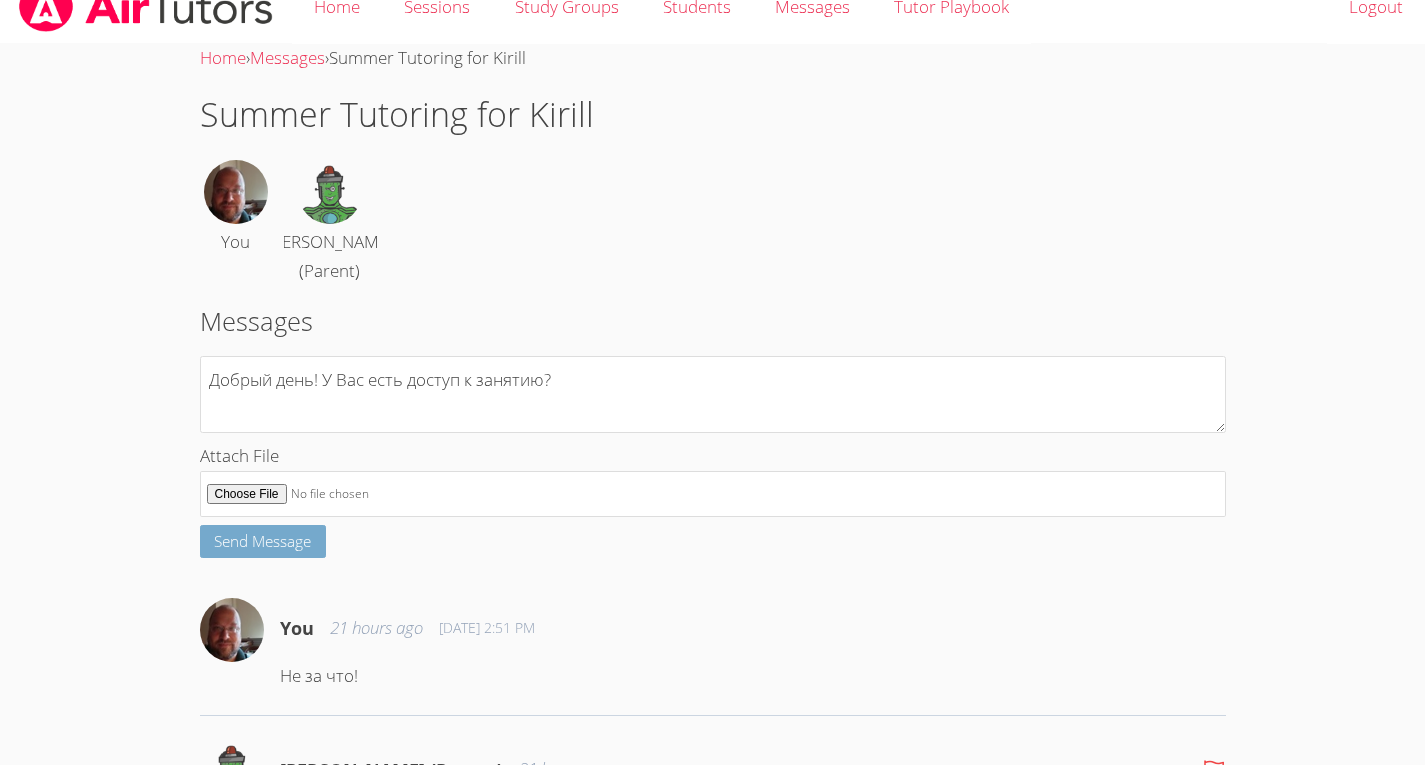 type on "Добрый день! У Вас есть доступ к занятию?" 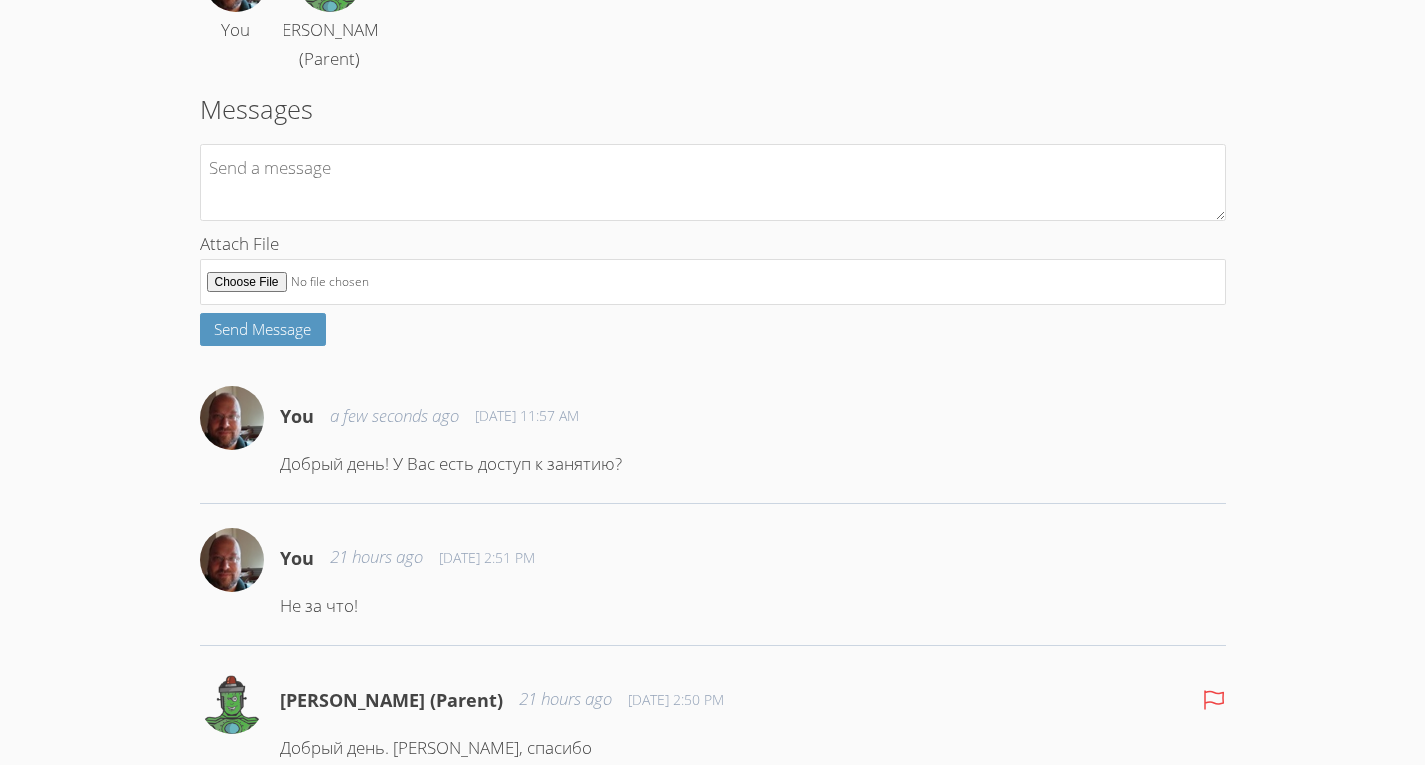 scroll, scrollTop: 242, scrollLeft: 0, axis: vertical 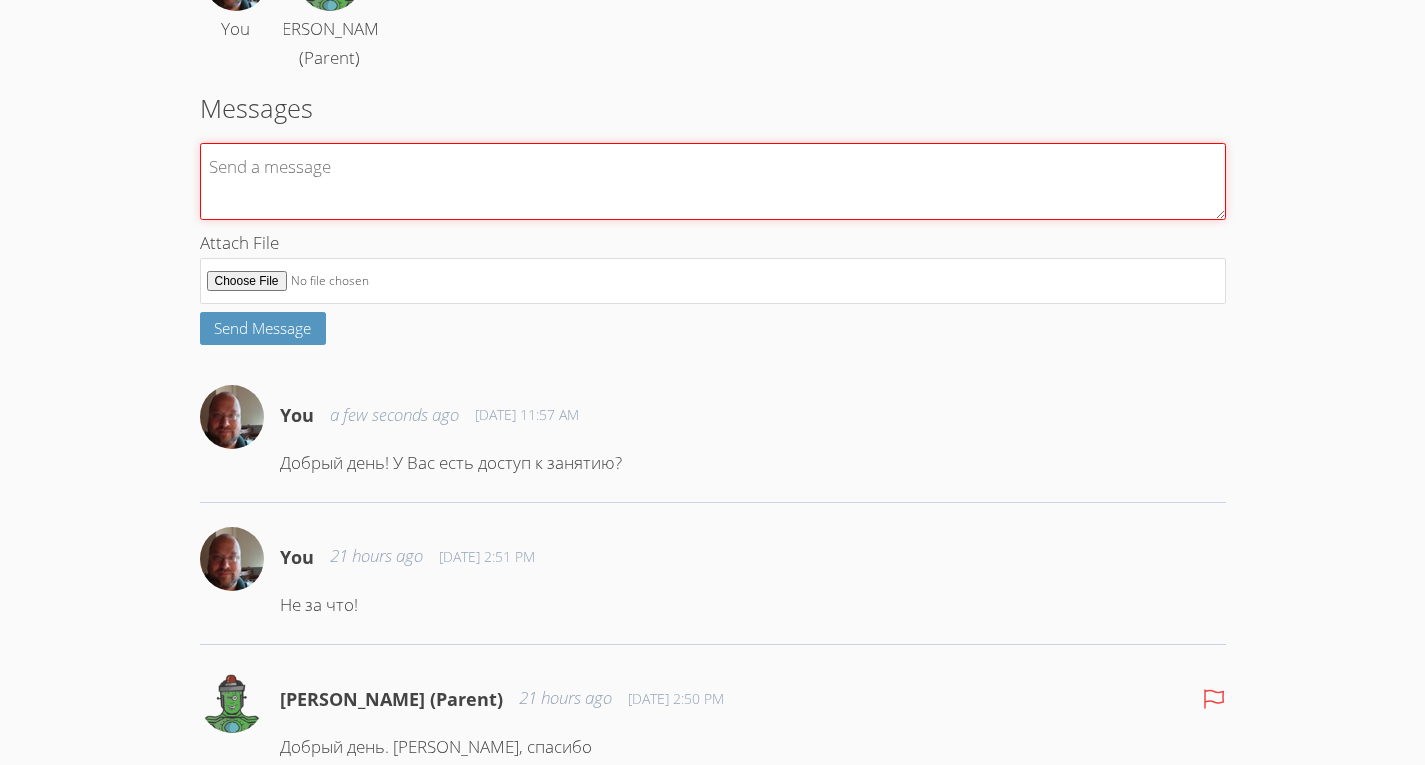 click at bounding box center [713, 181] 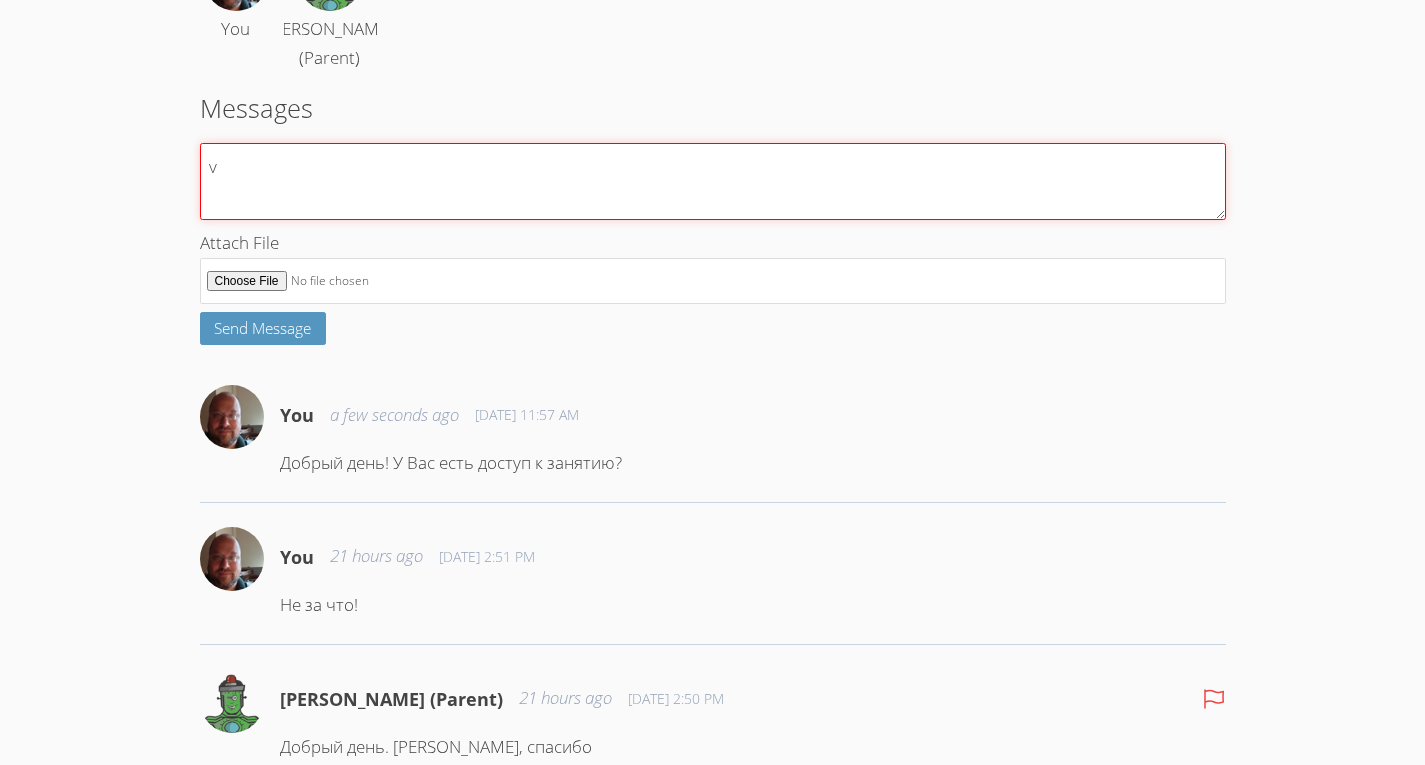 type on "v" 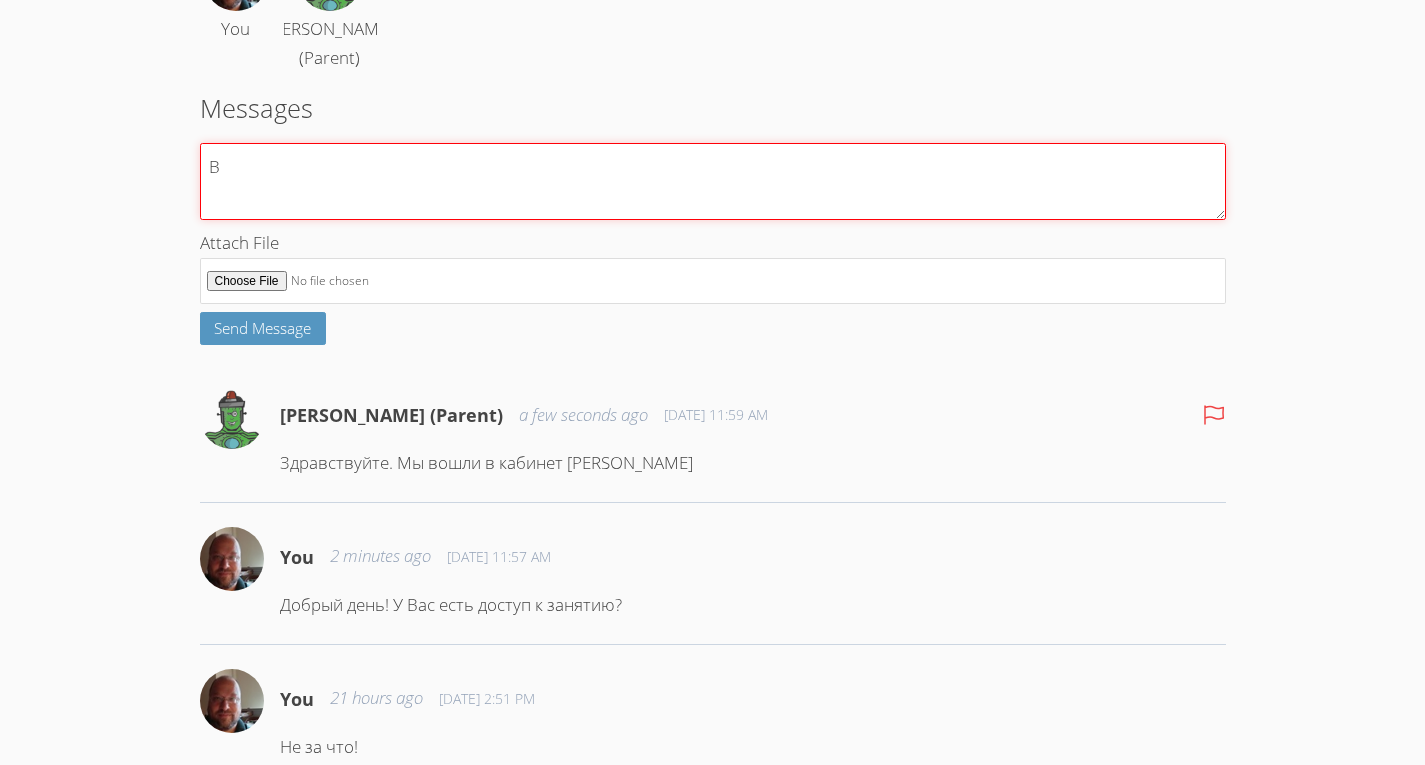 type on "В" 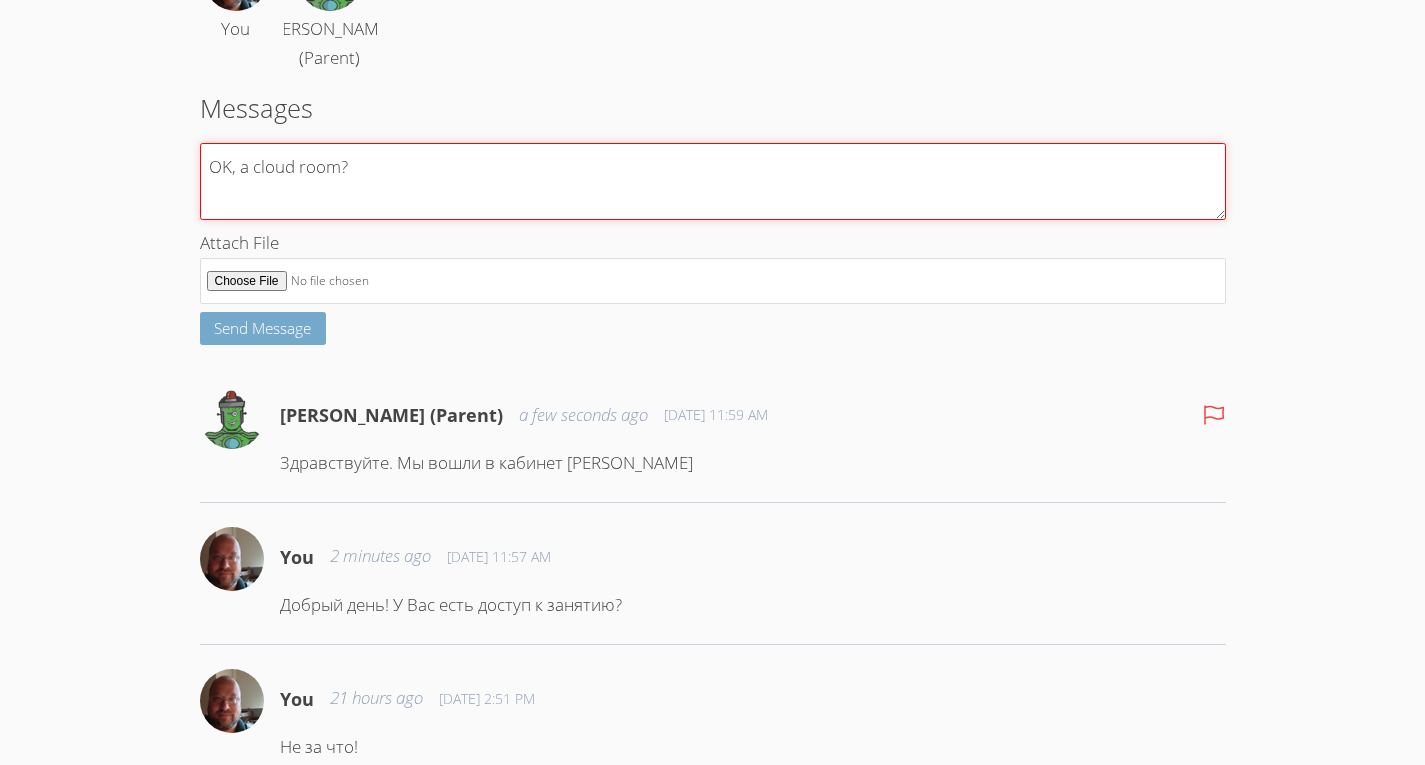 type on "OK, a cloud room?" 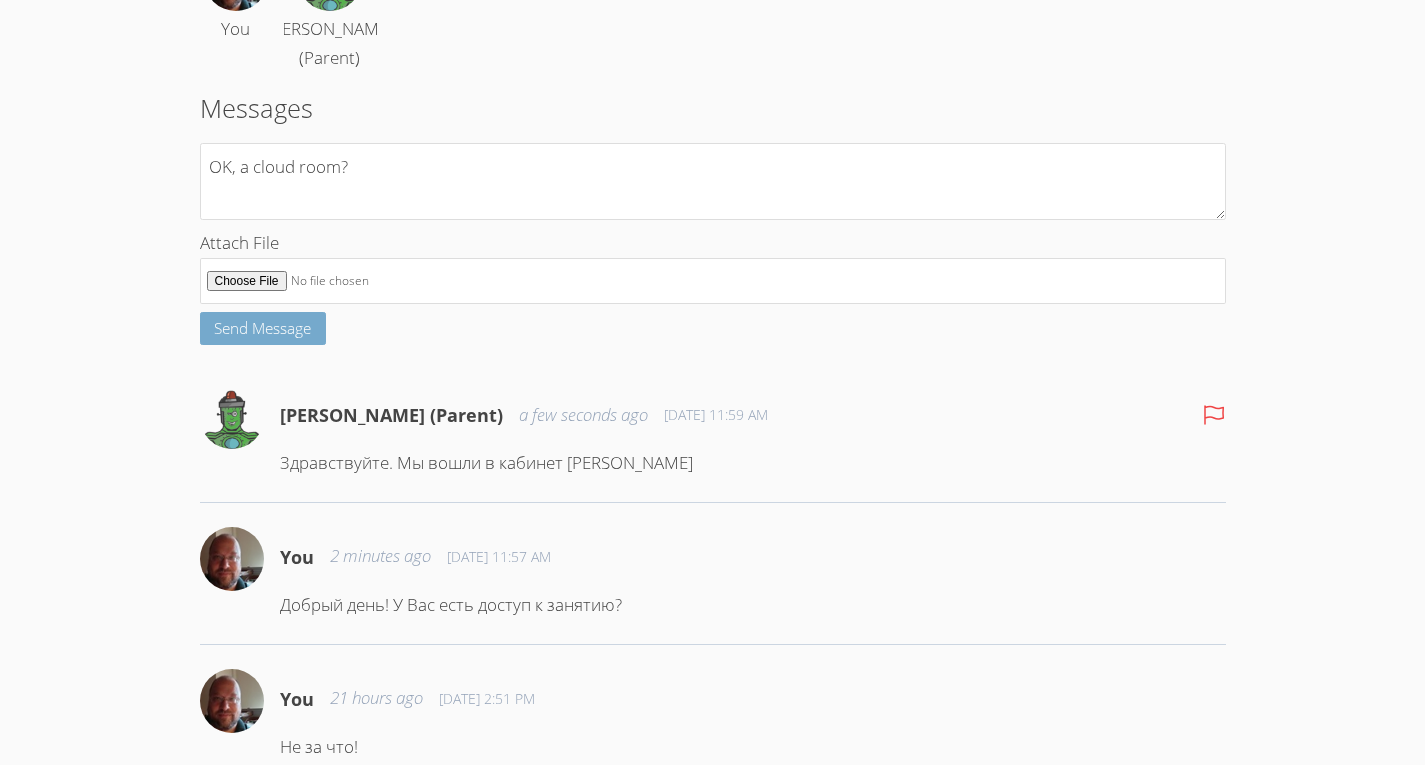 click on "Send Message" at bounding box center (262, 328) 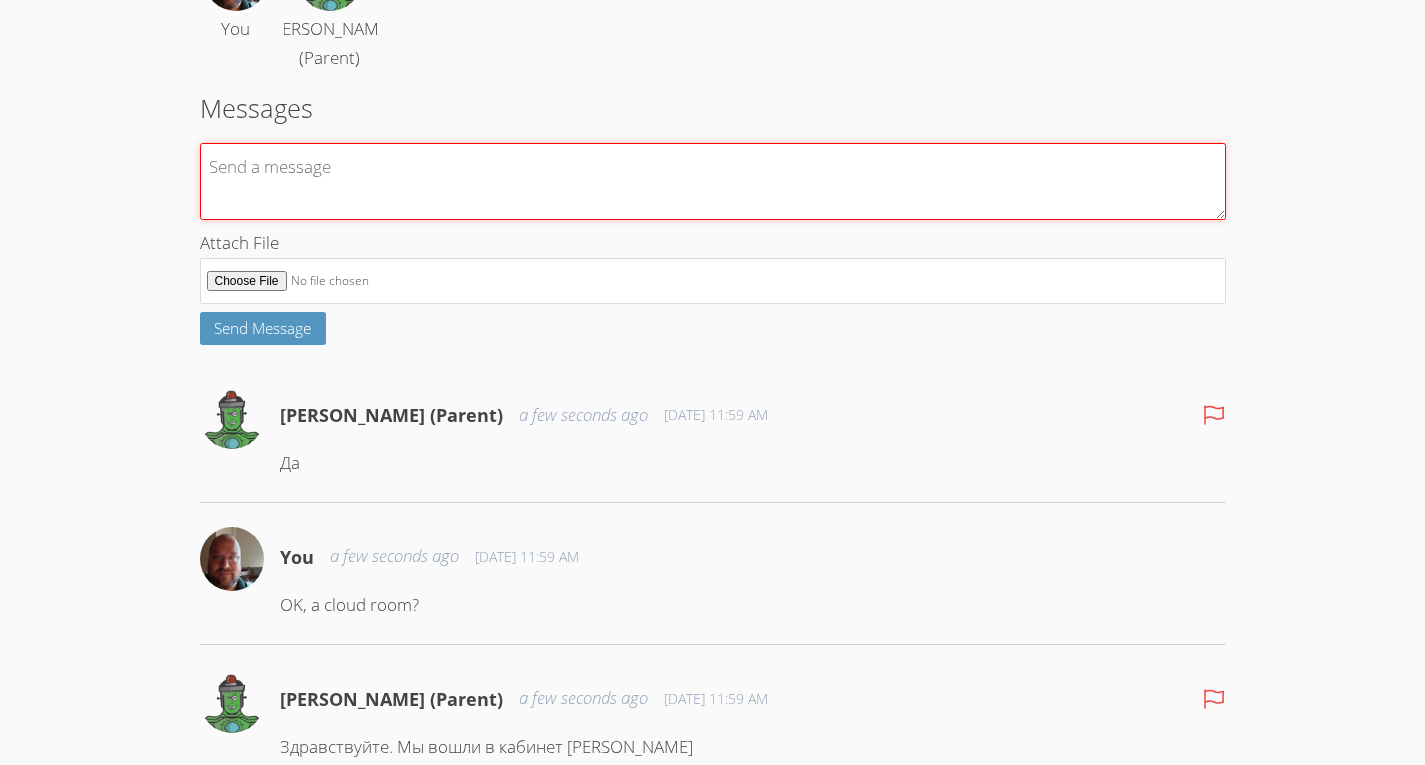 click at bounding box center [713, 181] 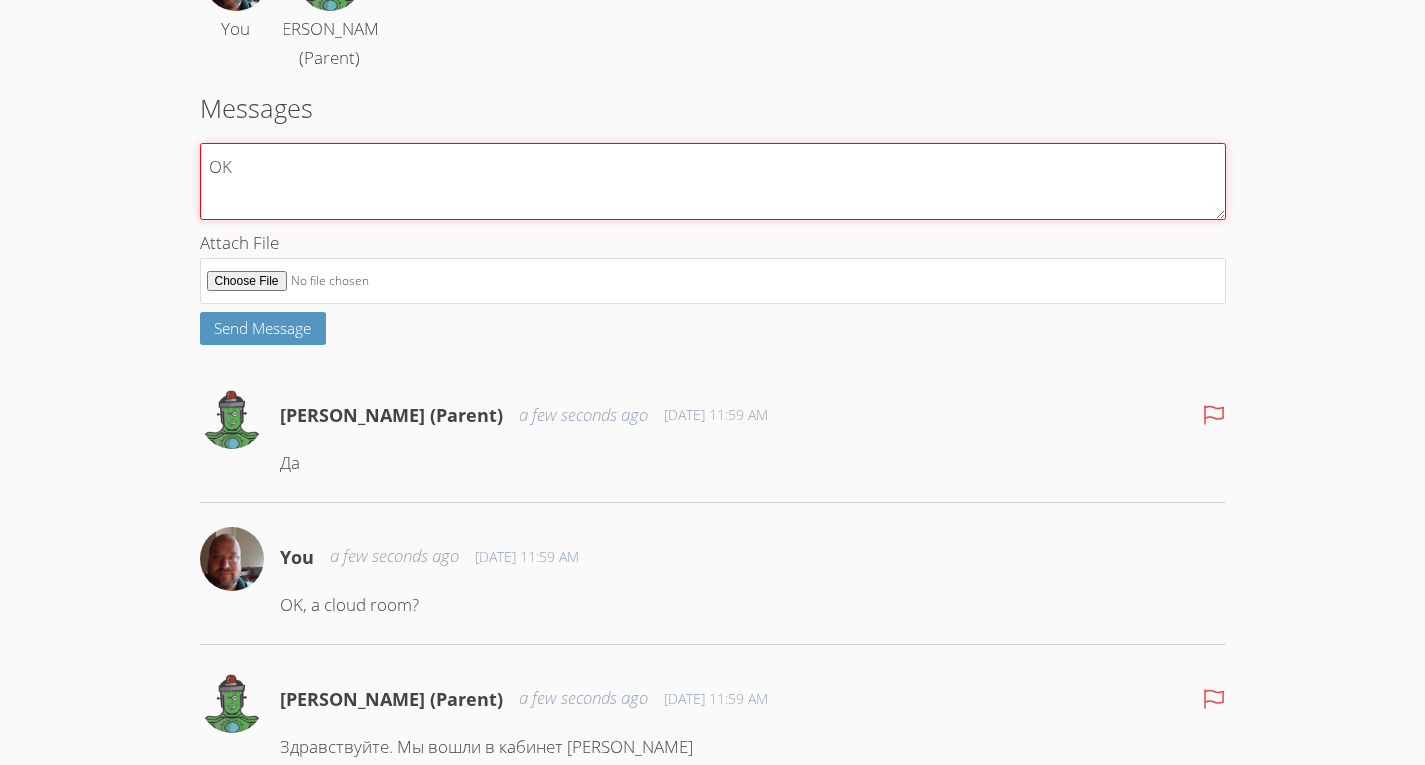 type on "OK" 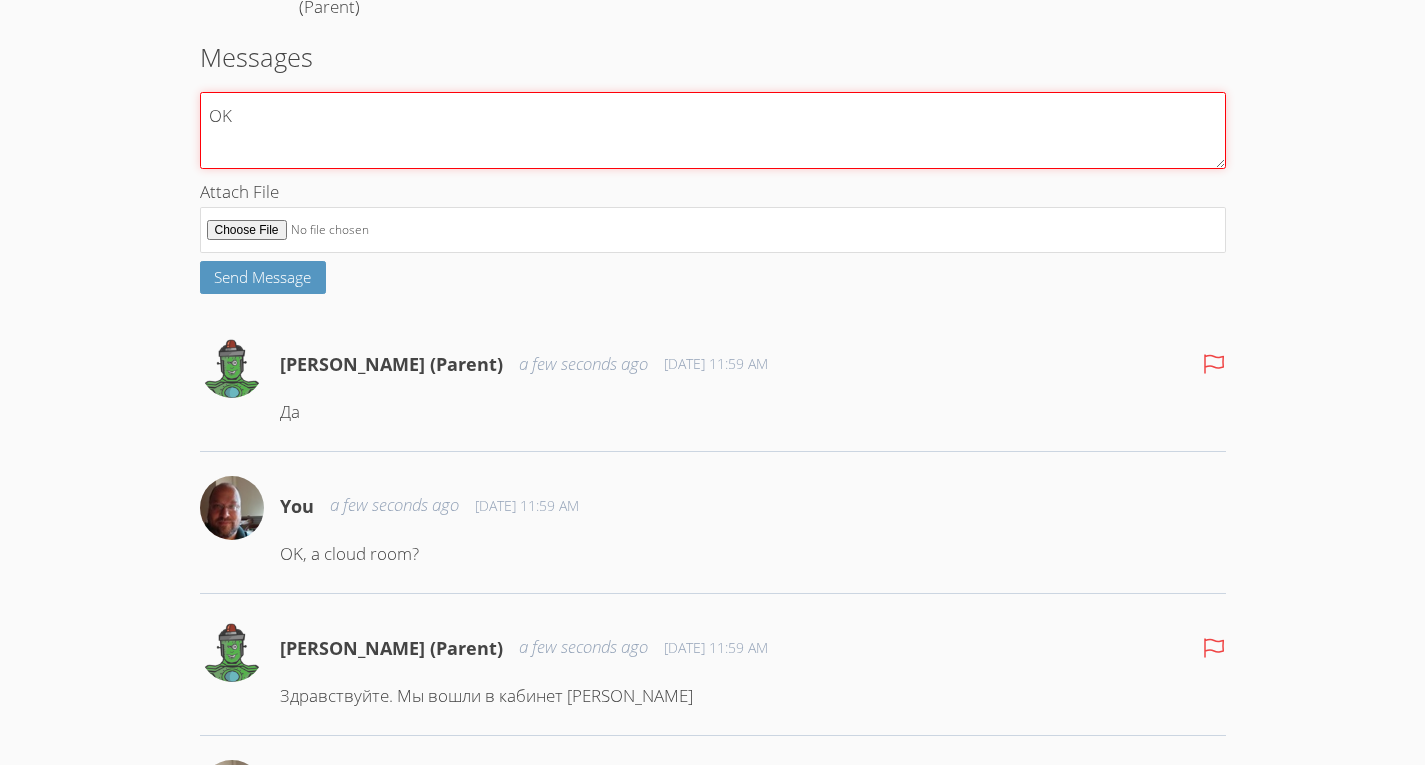 scroll, scrollTop: 287, scrollLeft: 0, axis: vertical 